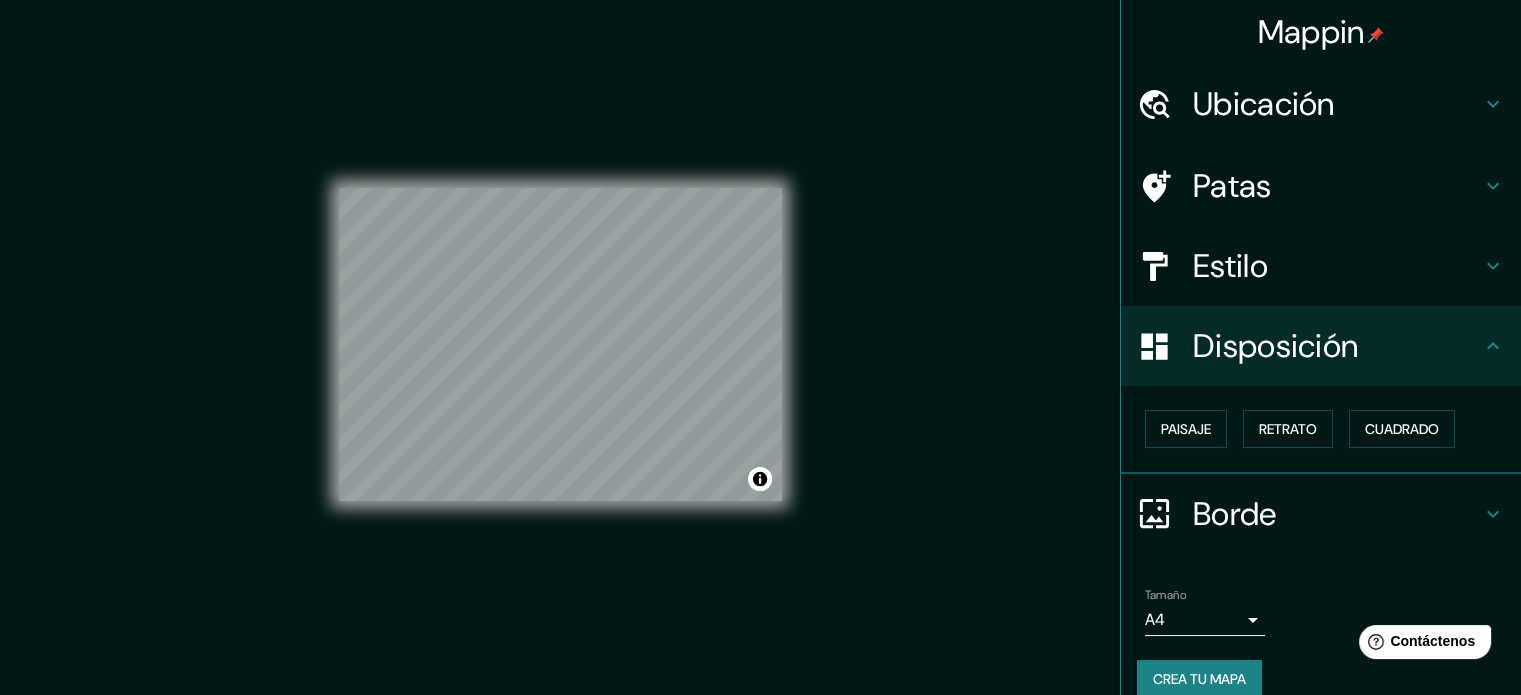 scroll, scrollTop: 0, scrollLeft: 0, axis: both 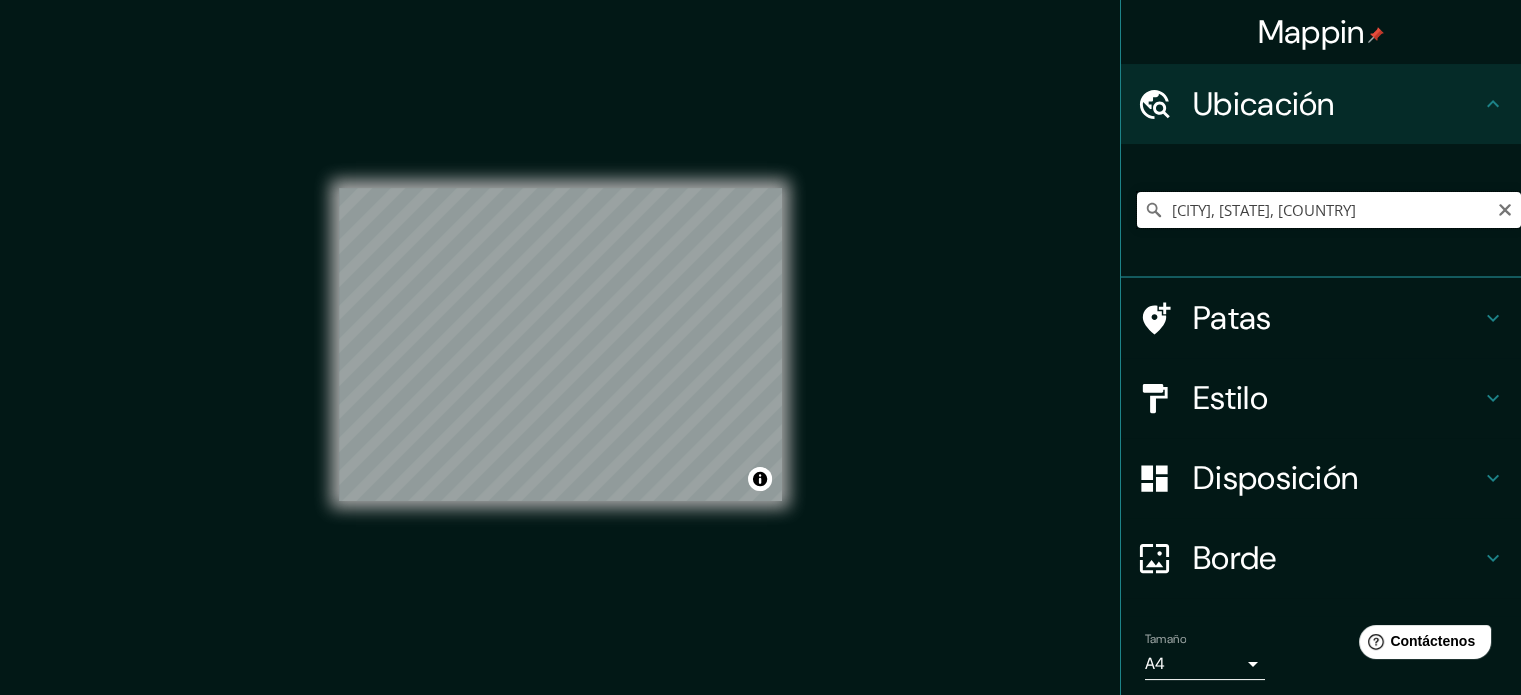 click on "Sabaneta, Antioquia, Colombia" at bounding box center (1329, 210) 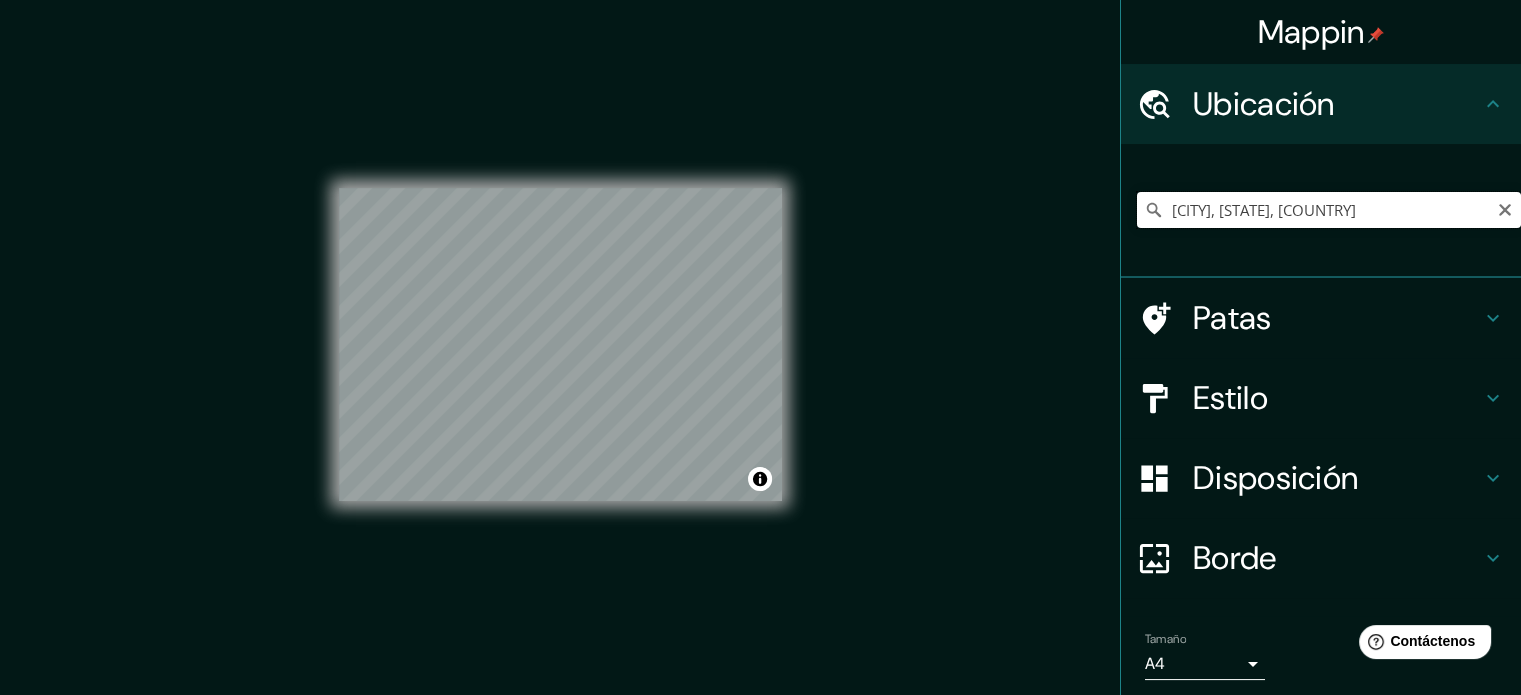 click on "Sabaneta, Antioquia, Colombia" at bounding box center (1329, 210) 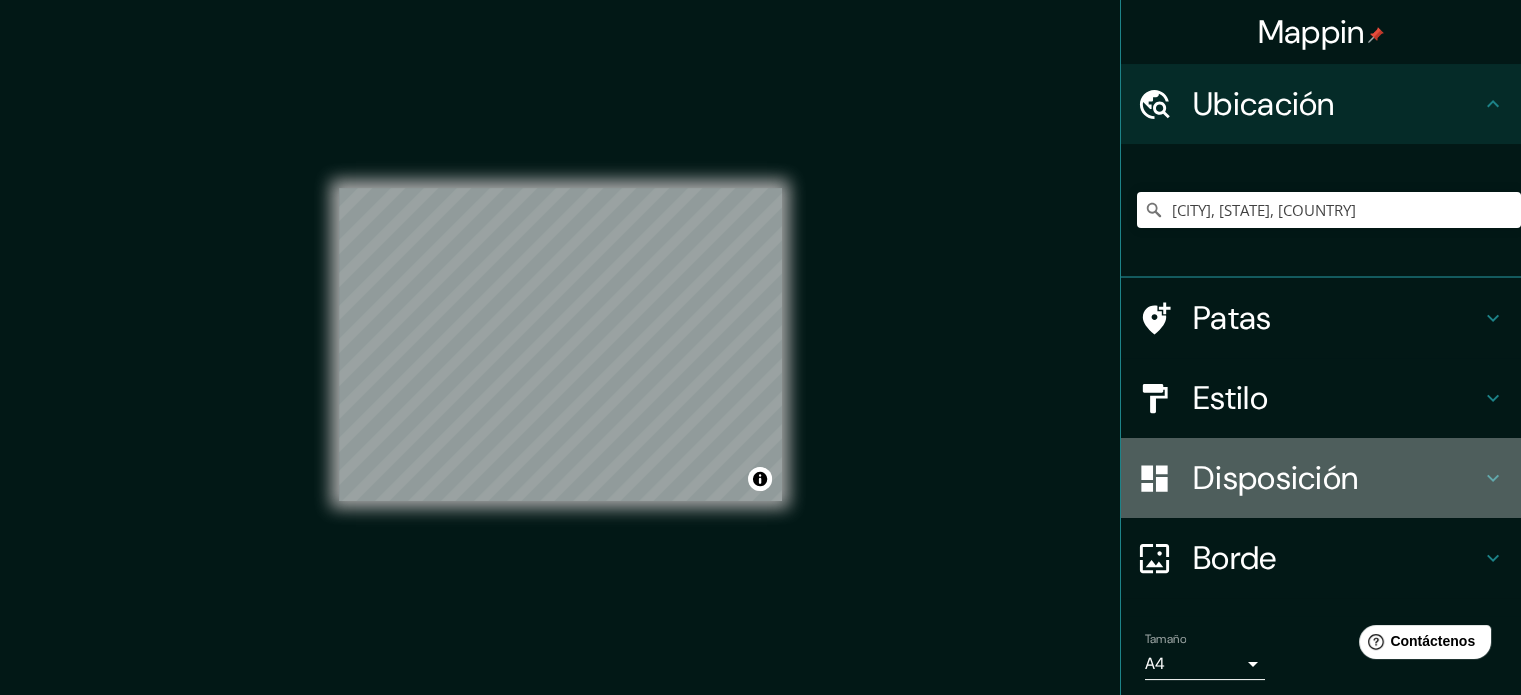 click on "Disposición" at bounding box center [1275, 478] 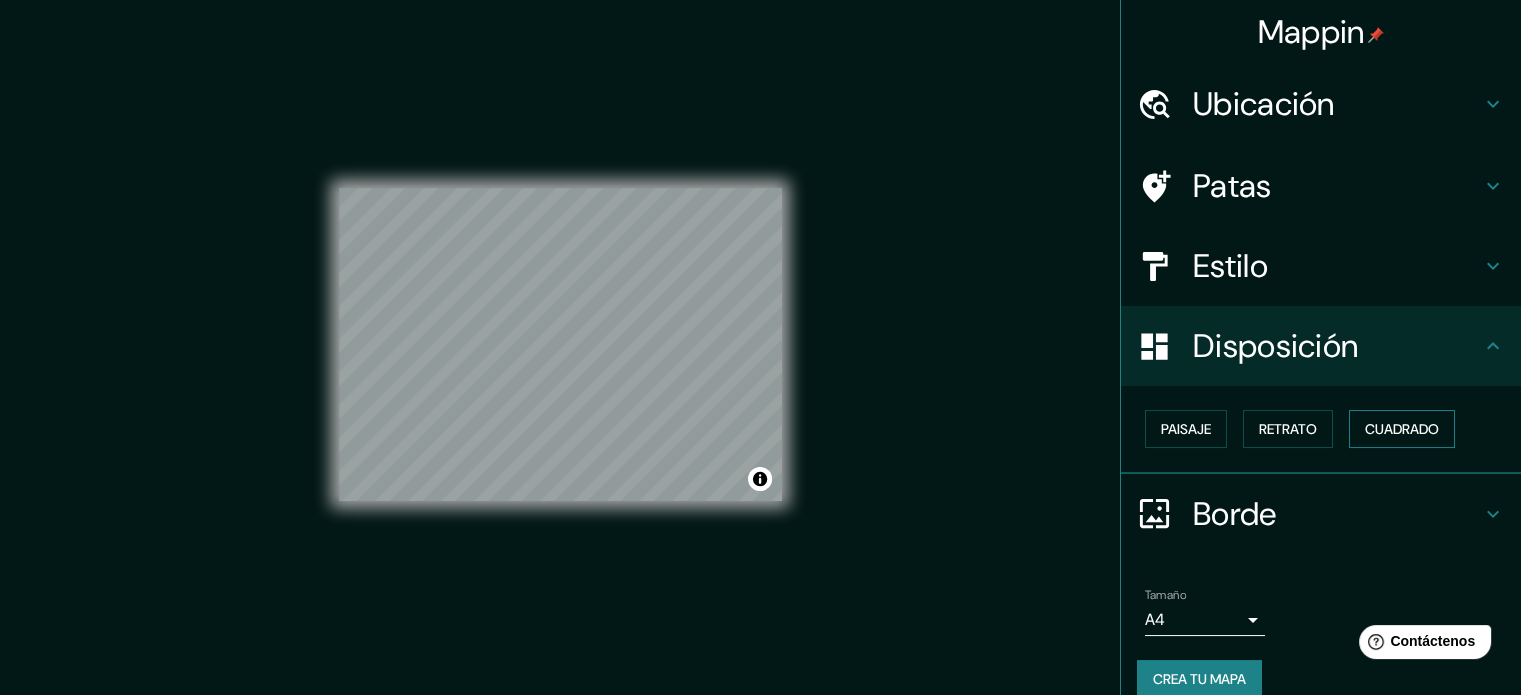 click on "Cuadrado" at bounding box center (1402, 429) 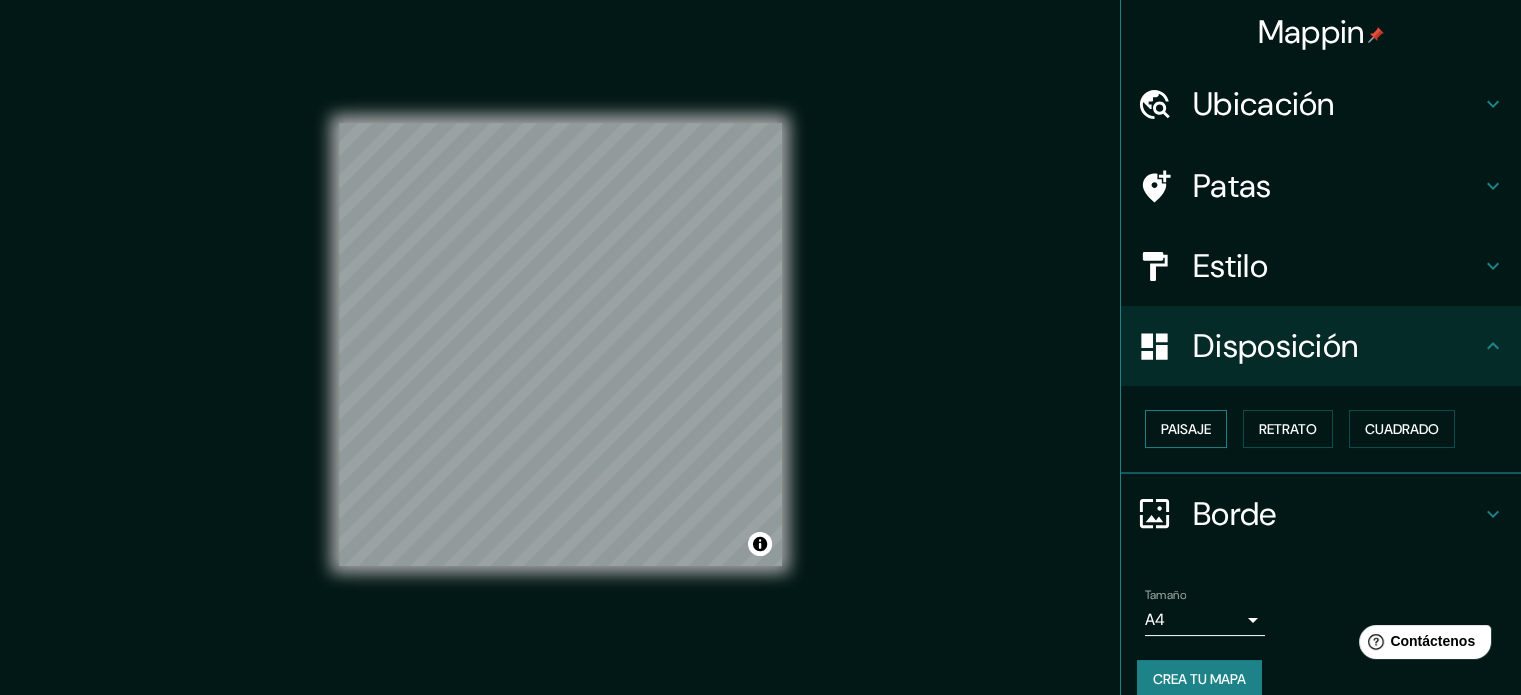 click on "Paisaje" at bounding box center (1186, 429) 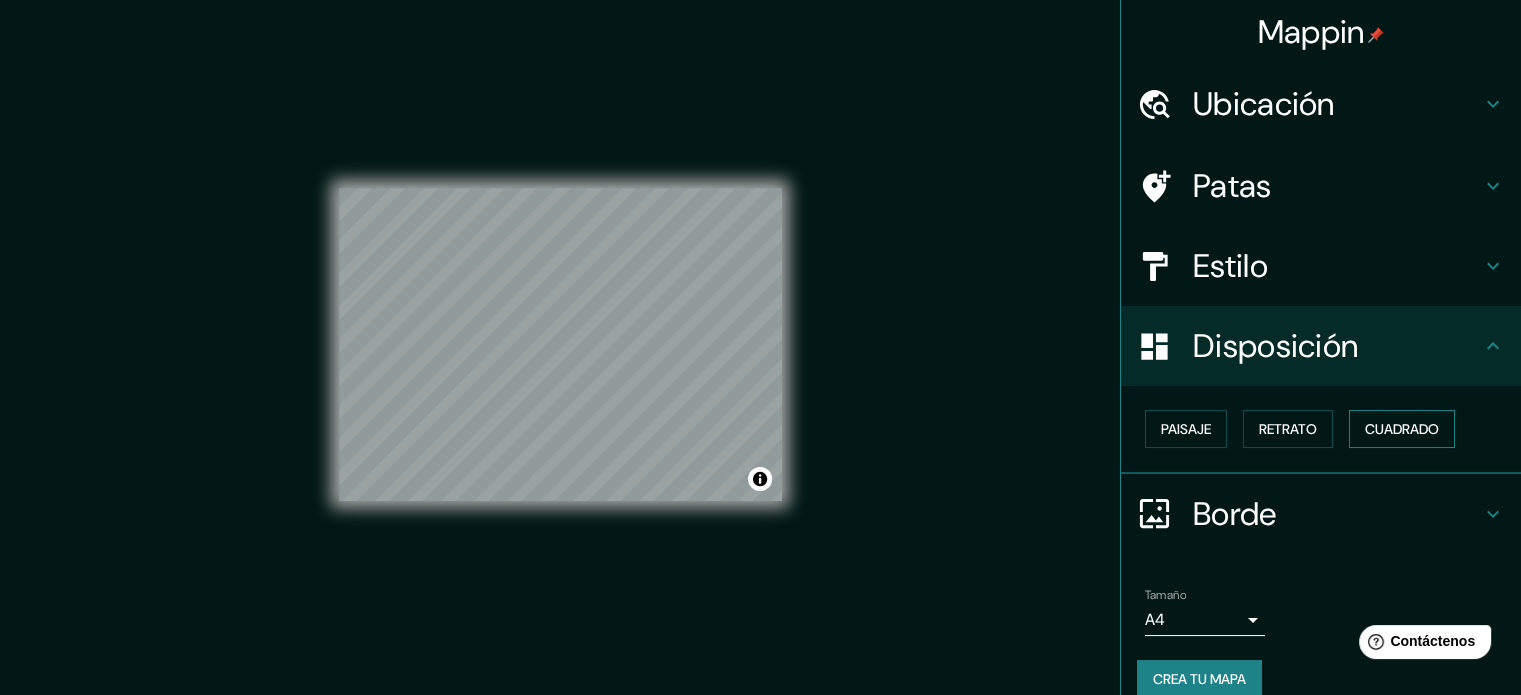 click on "Cuadrado" at bounding box center (1402, 429) 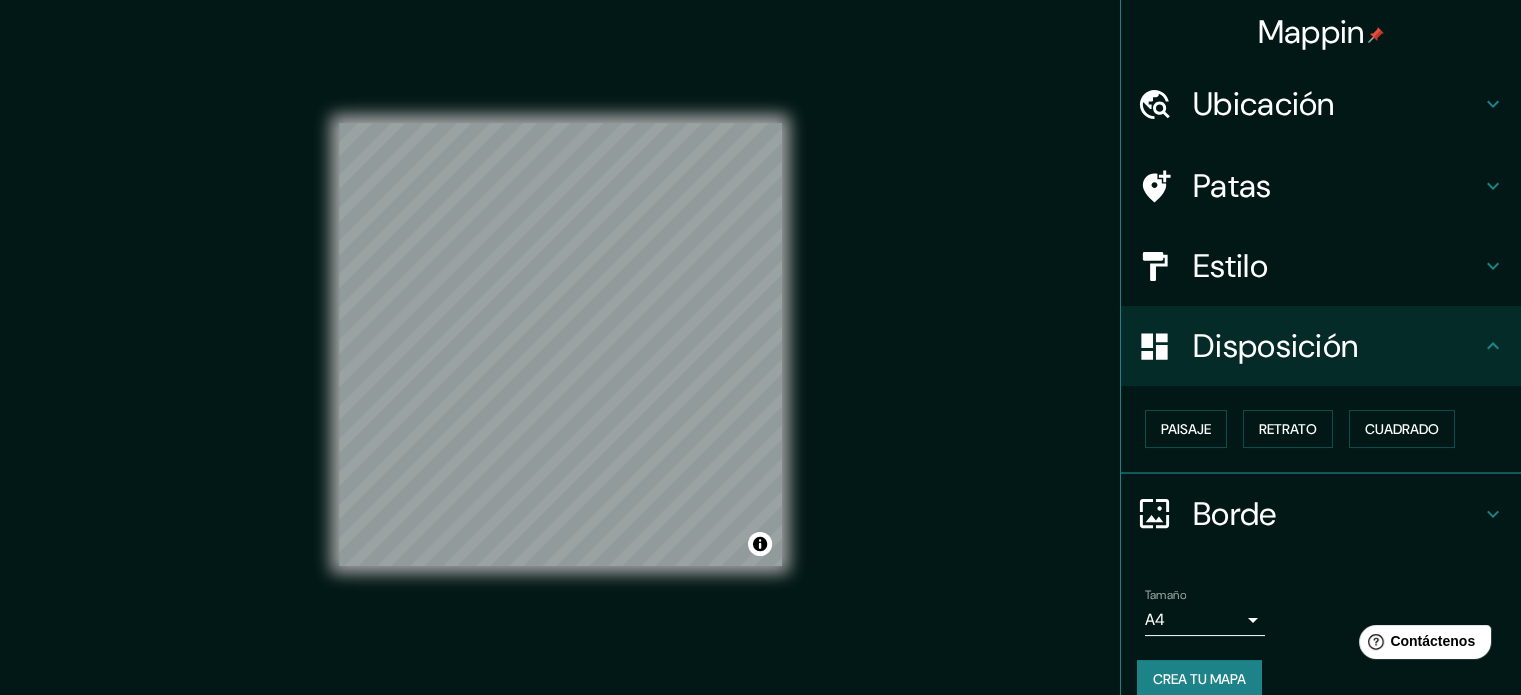 click on "Crea tu mapa" at bounding box center [1199, 679] 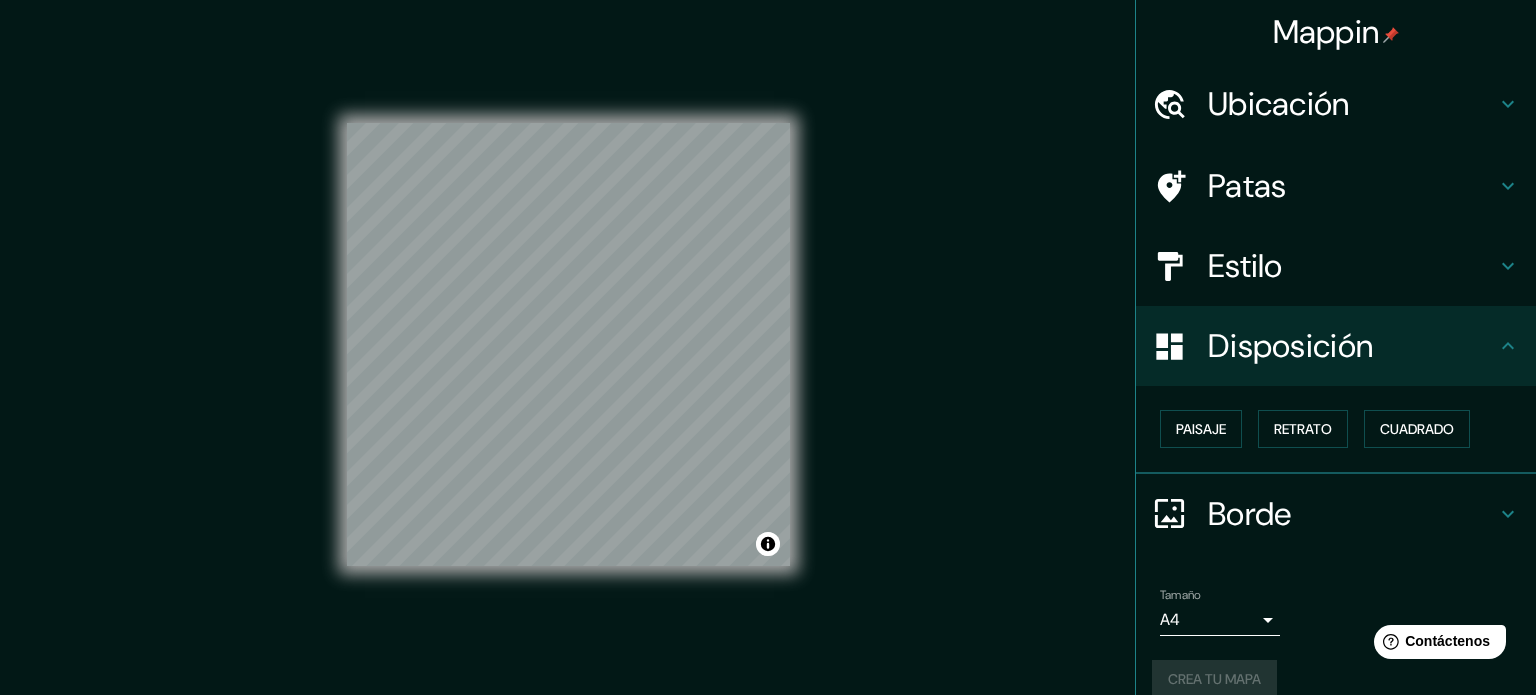 click on "Mappin Ubicación Sabaneta, Antioquia, Colombia Sabaneta Antioquia, Colombia Sabanetas Ponce, Puerto Rico Sabanetas Mayagüez, Puerto Rico Sabaneta Alberto Arvelo Torrealba, Estado Barinas, Venezuela Sabaneta 58337 Morelia, Michoacán, México Patas Estilo Disposición Paisaje Retrato Cuadrado Borde Elige un borde.  Consejo  : puedes opacar las capas del marco para crear efectos geniales. Ninguno Simple Transparente Elegante Tamaño A4 single Crea tu mapa © Mapbox   © OpenStreetMap   Improve this map Si tiene algún problema, sugerencia o inquietud, envíe un correo electrónico a  help@mappin.pro  .   . . Texto original Valora esta traducción Tu opinión servirá para ayudar a mejorar el Traductor de Google" at bounding box center [768, 347] 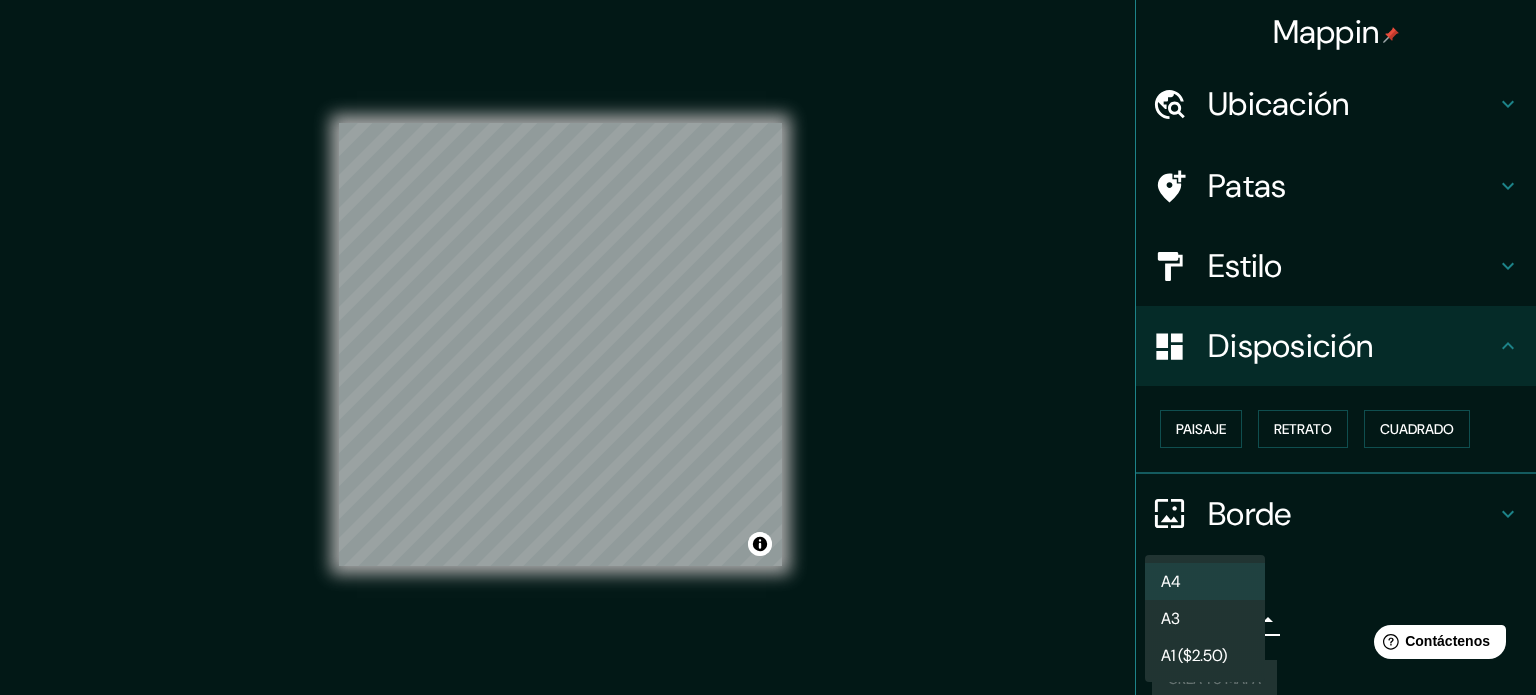 click at bounding box center [768, 347] 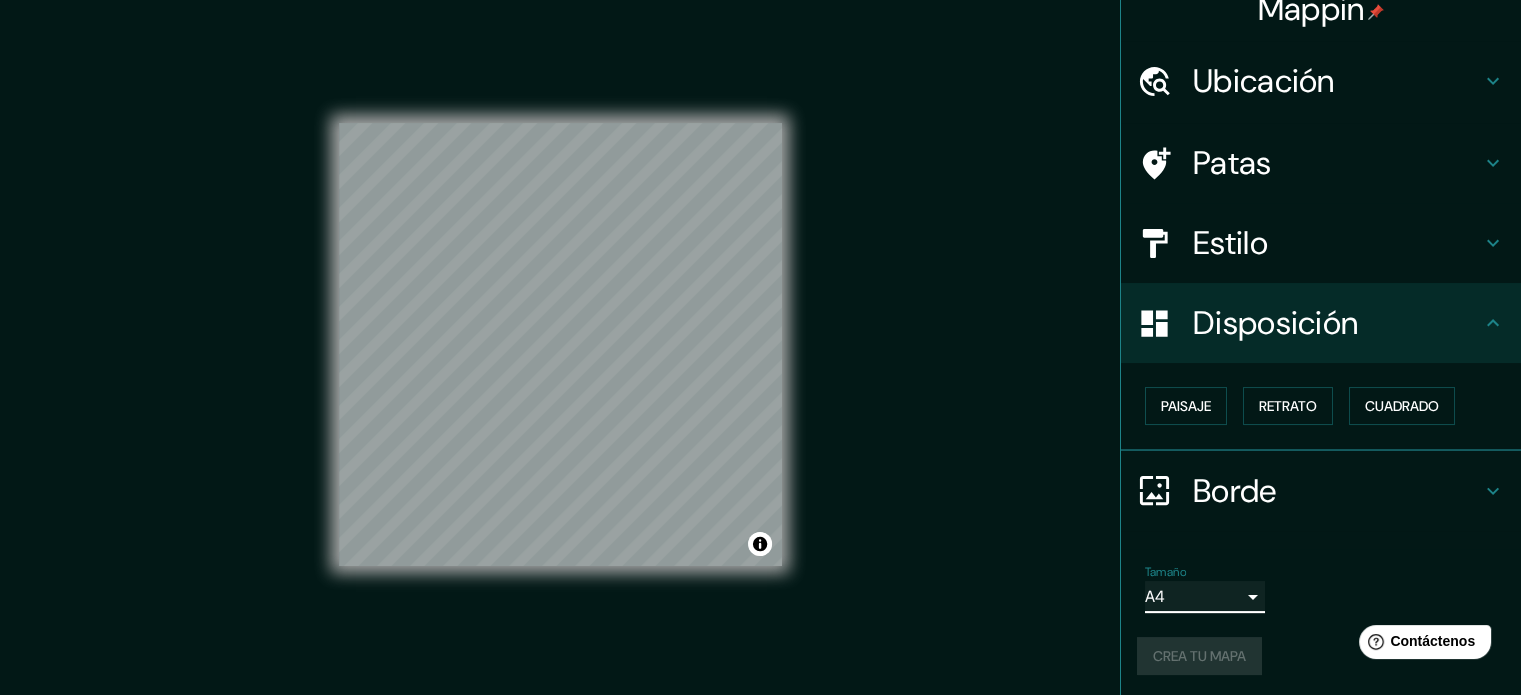scroll, scrollTop: 24, scrollLeft: 0, axis: vertical 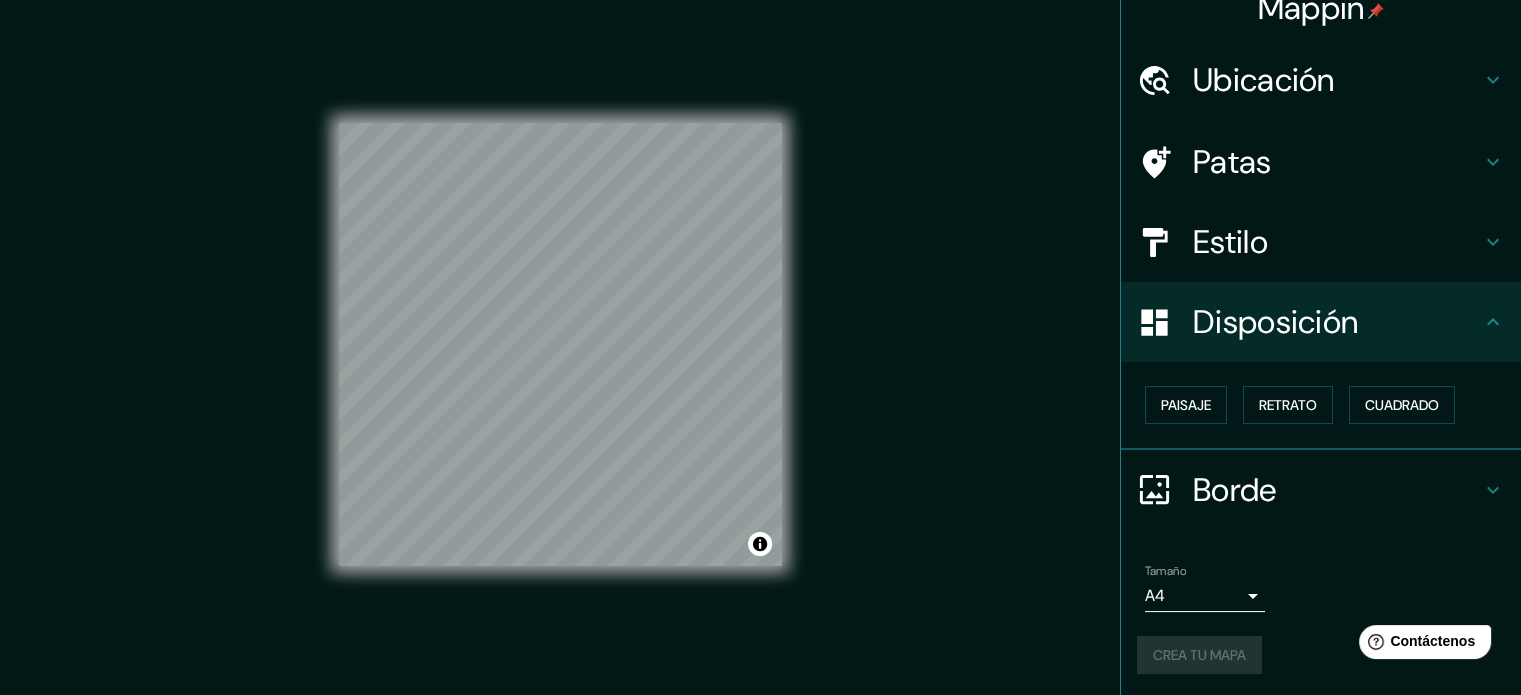 click on "Crea tu mapa" at bounding box center [1321, 655] 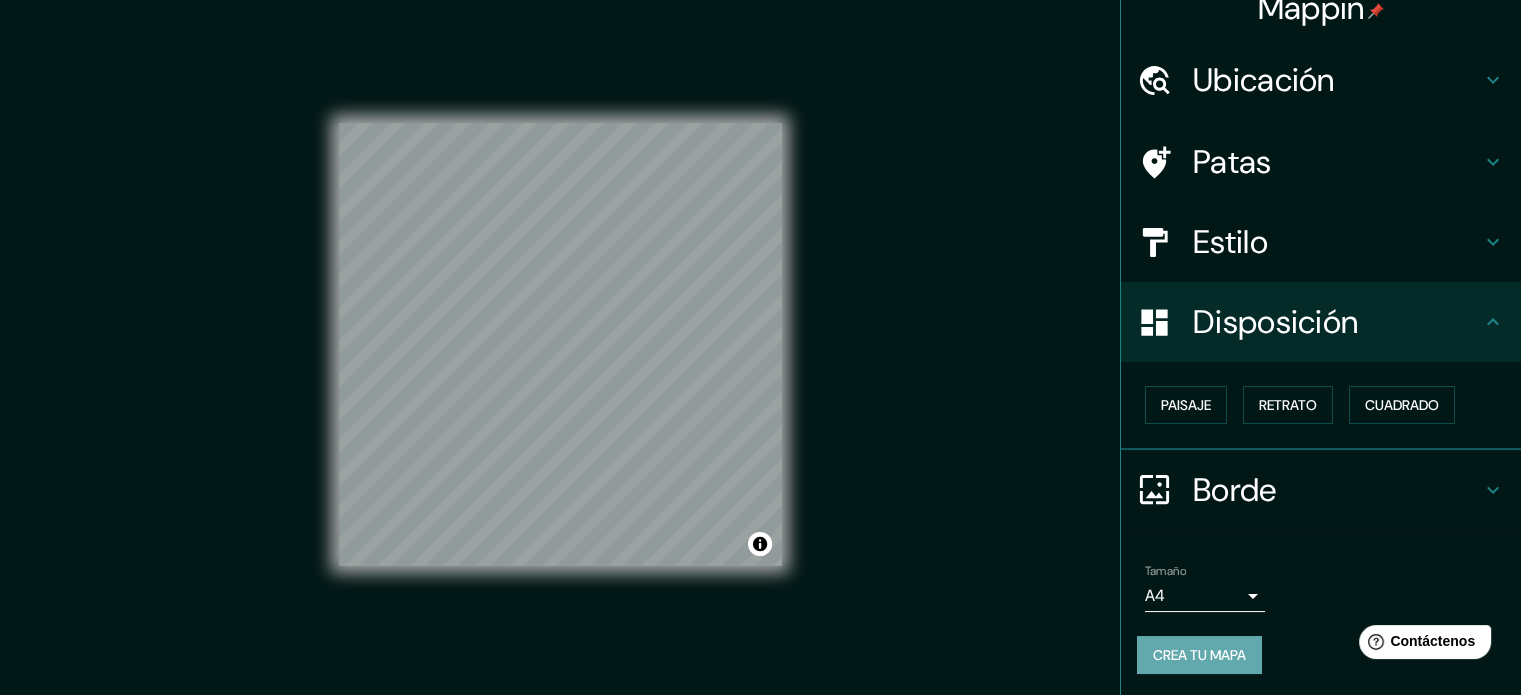 click on "Crea tu mapa" at bounding box center (1199, 655) 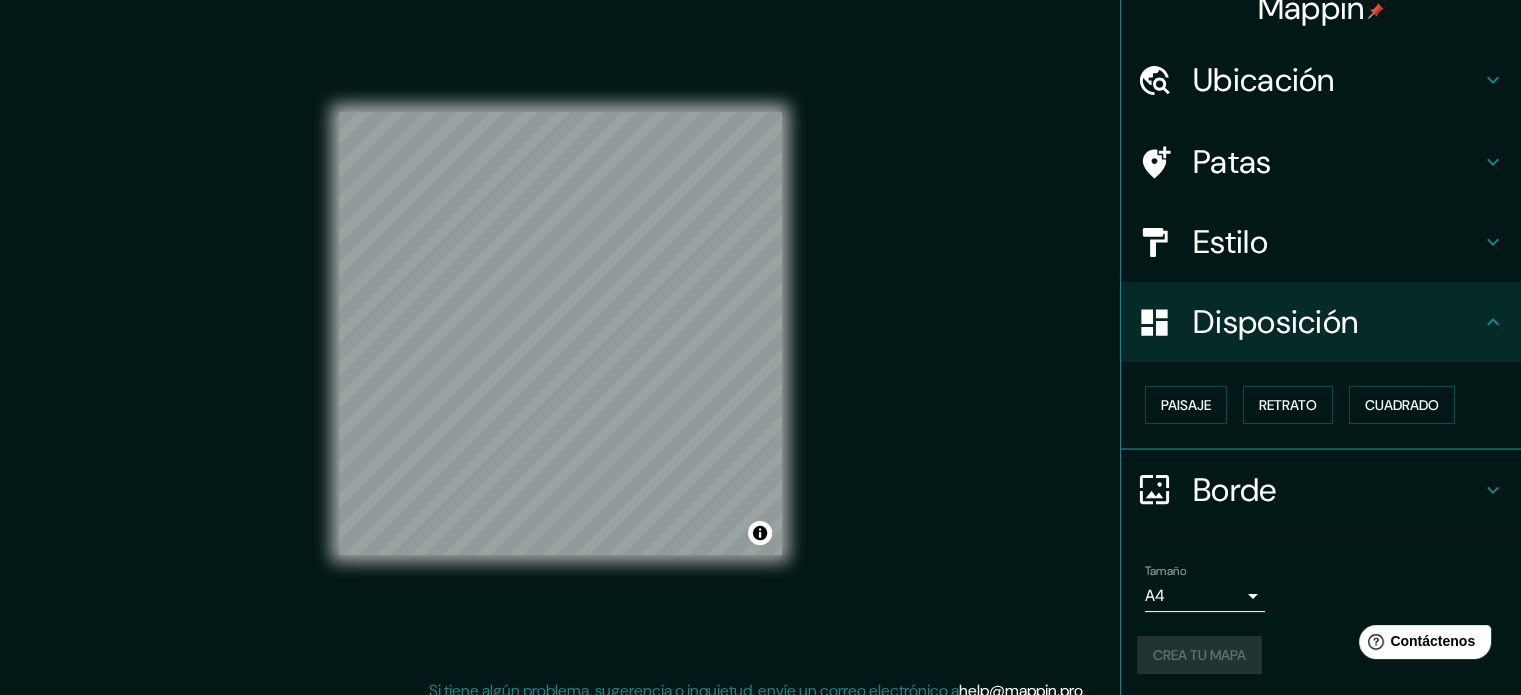 scroll, scrollTop: 26, scrollLeft: 0, axis: vertical 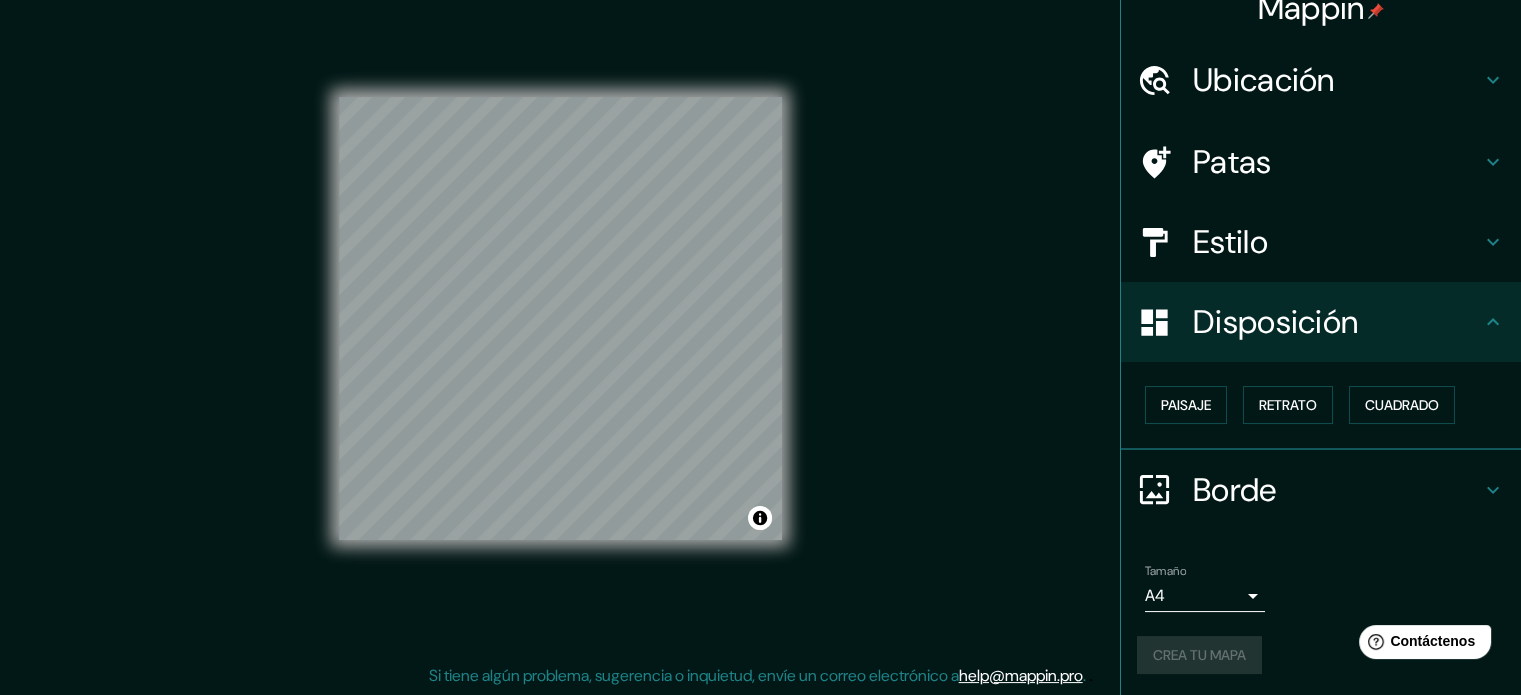click on "Tamaño A4 single Crea tu mapa" at bounding box center (1321, 623) 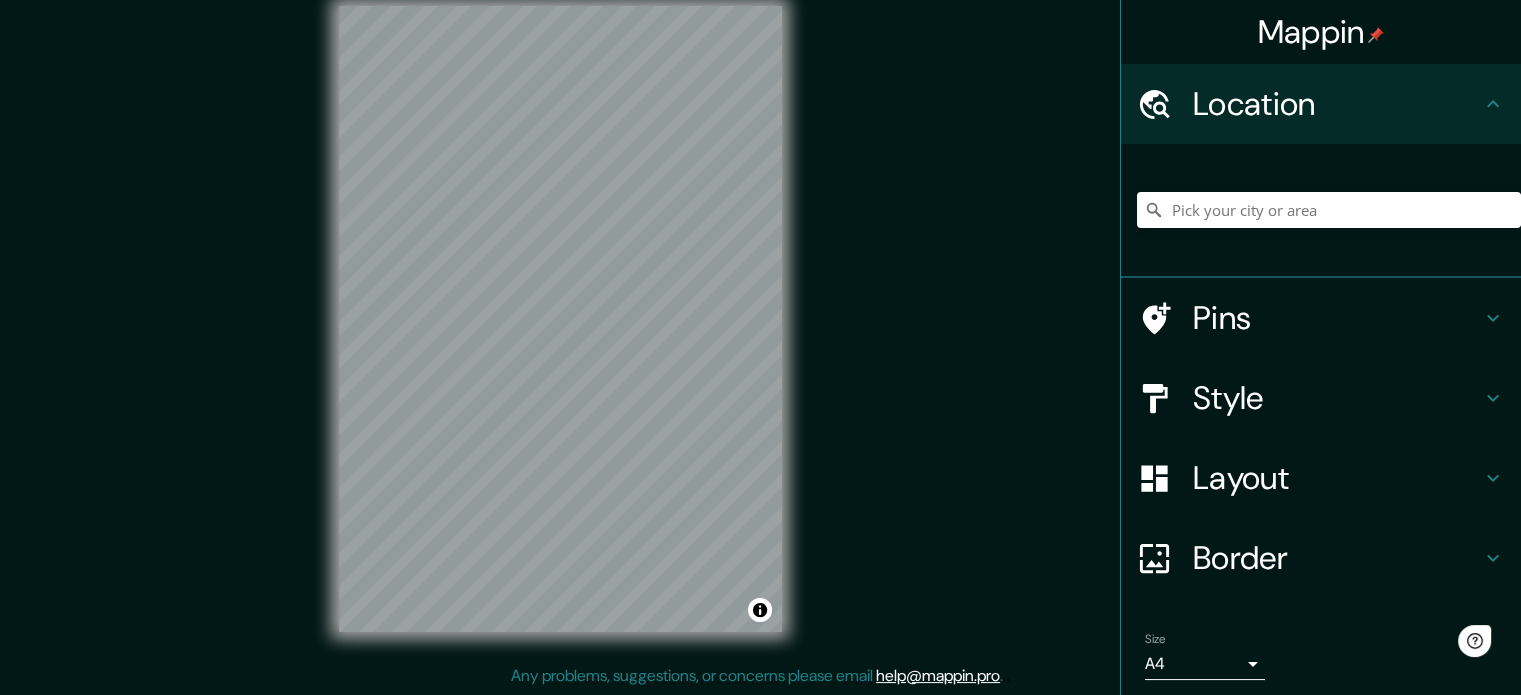 scroll, scrollTop: 0, scrollLeft: 0, axis: both 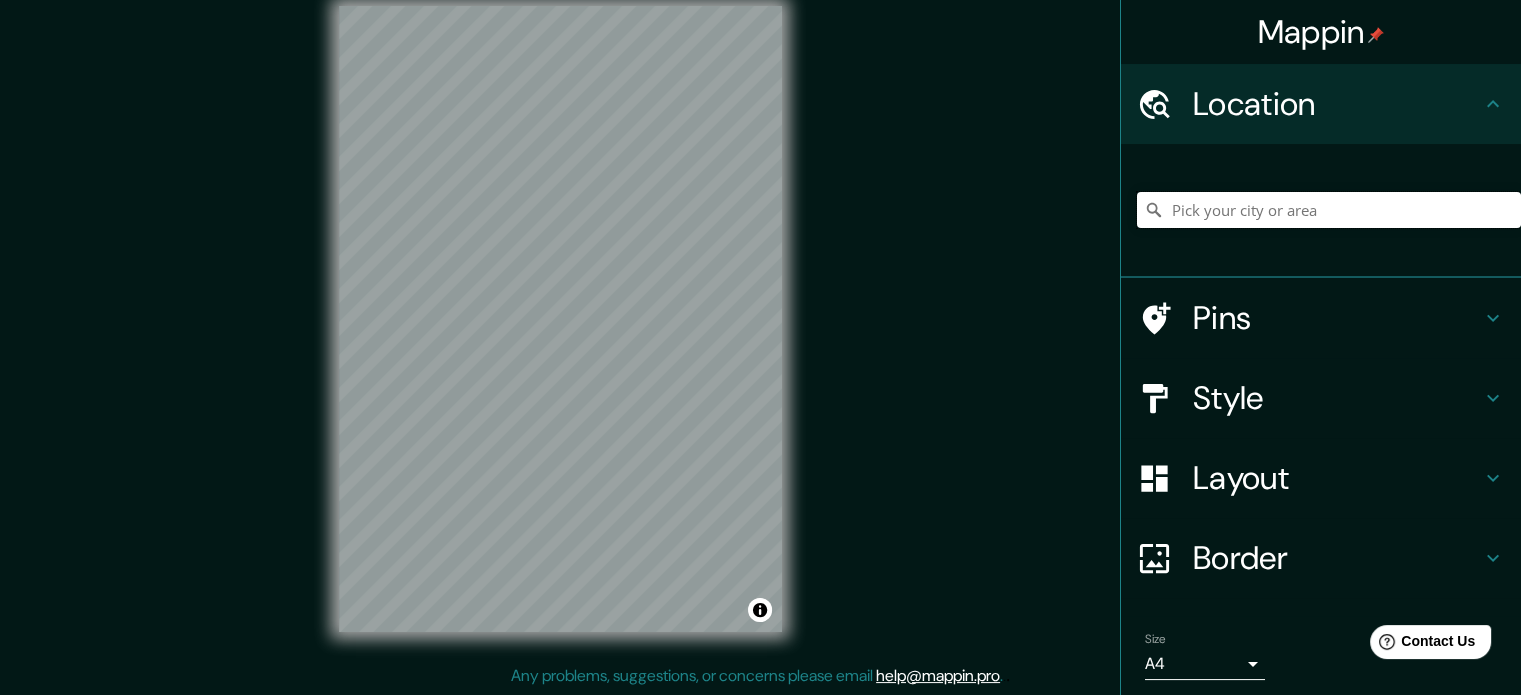 click at bounding box center [1329, 210] 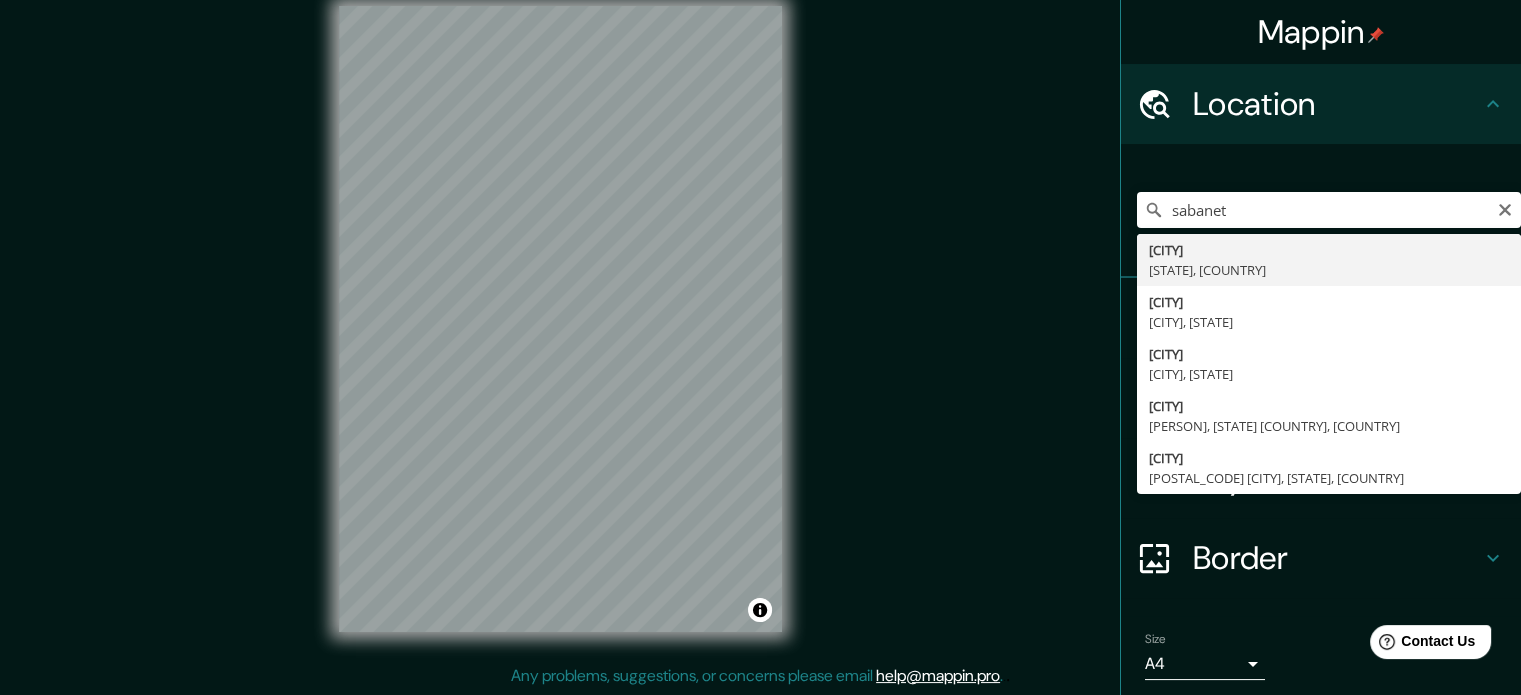 type on "Sabaneta, Antioquia, Colombia" 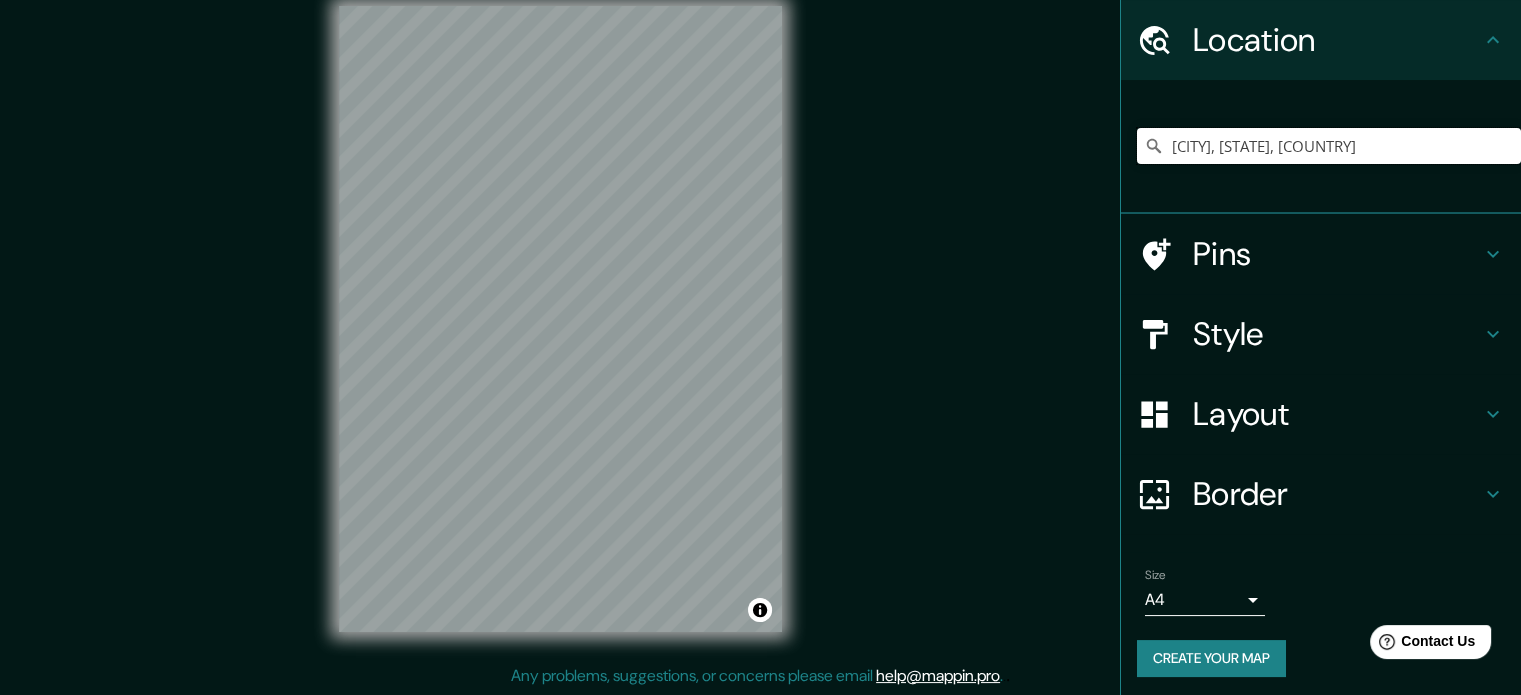 scroll, scrollTop: 68, scrollLeft: 0, axis: vertical 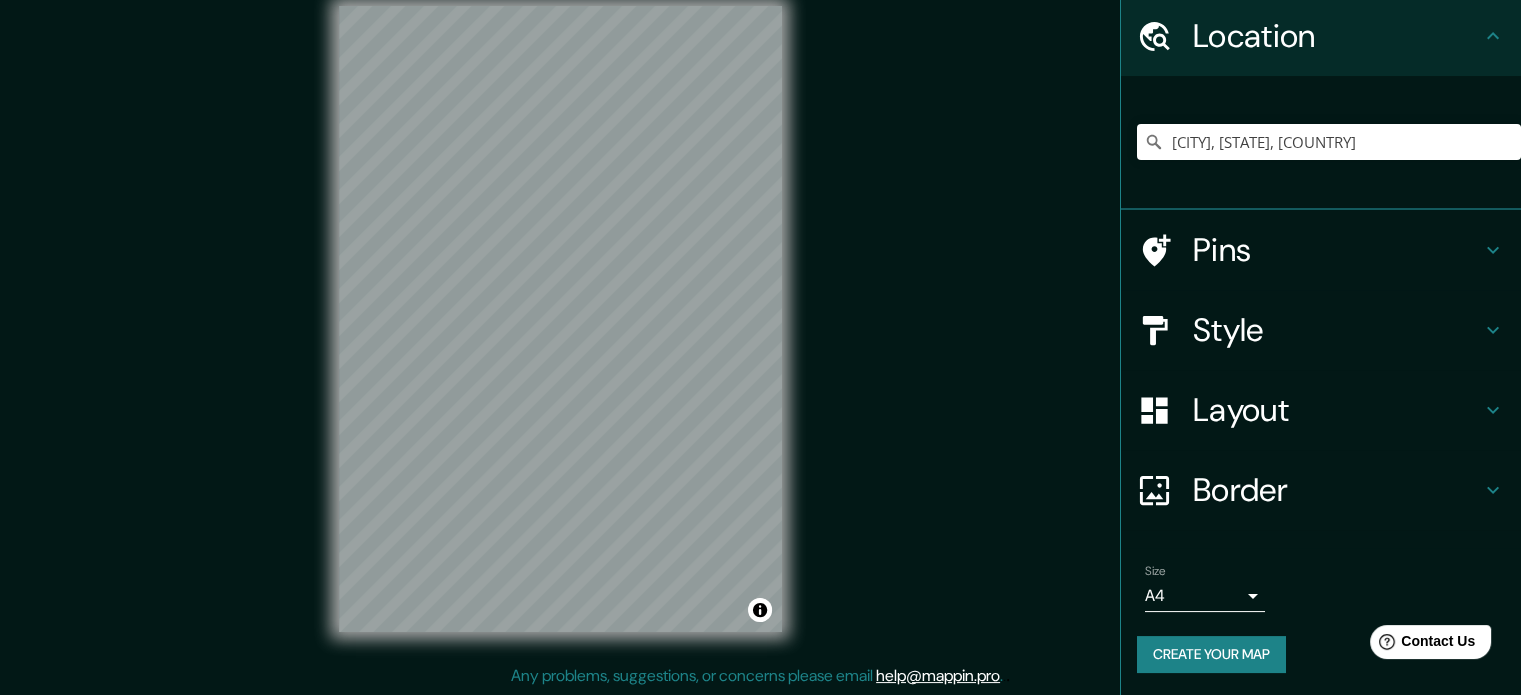 click on "Layout" at bounding box center [1337, 410] 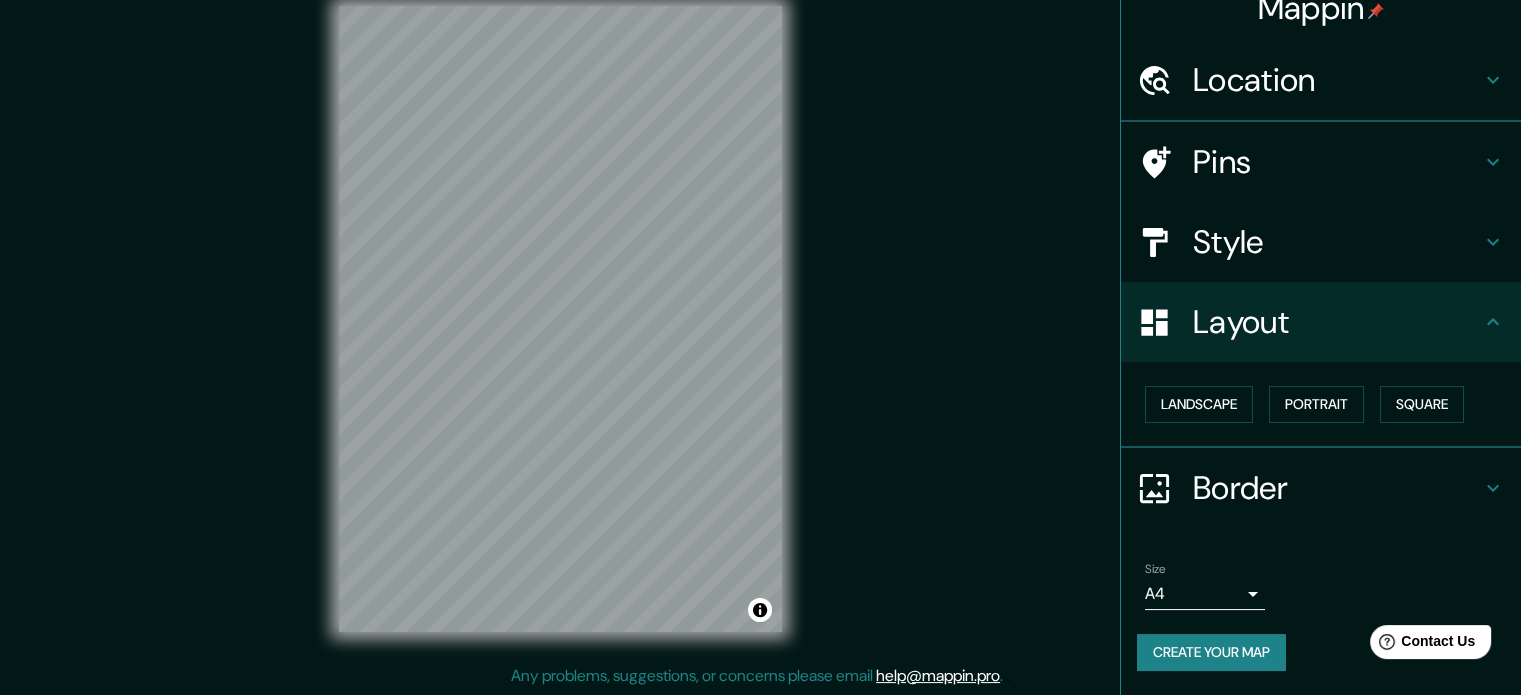 scroll, scrollTop: 22, scrollLeft: 0, axis: vertical 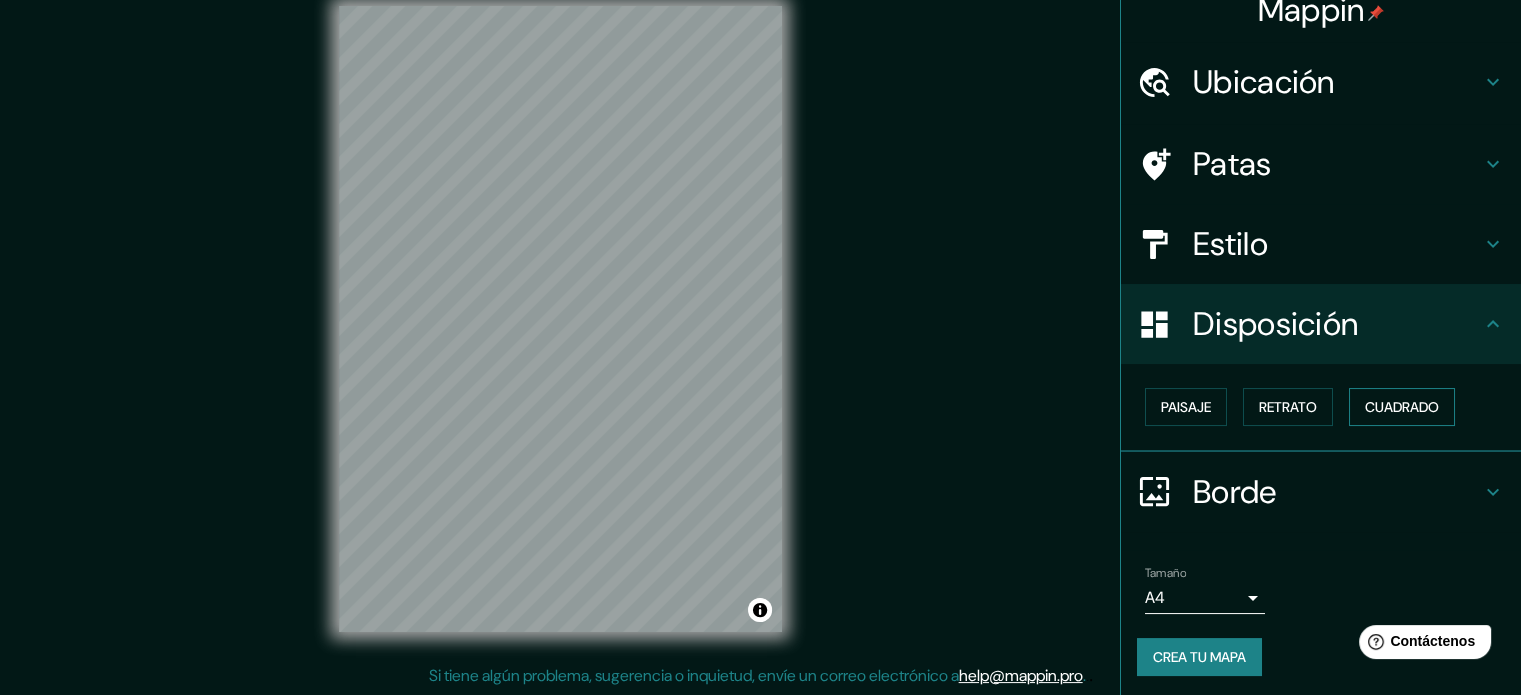 click on "Cuadrado" at bounding box center [1402, 407] 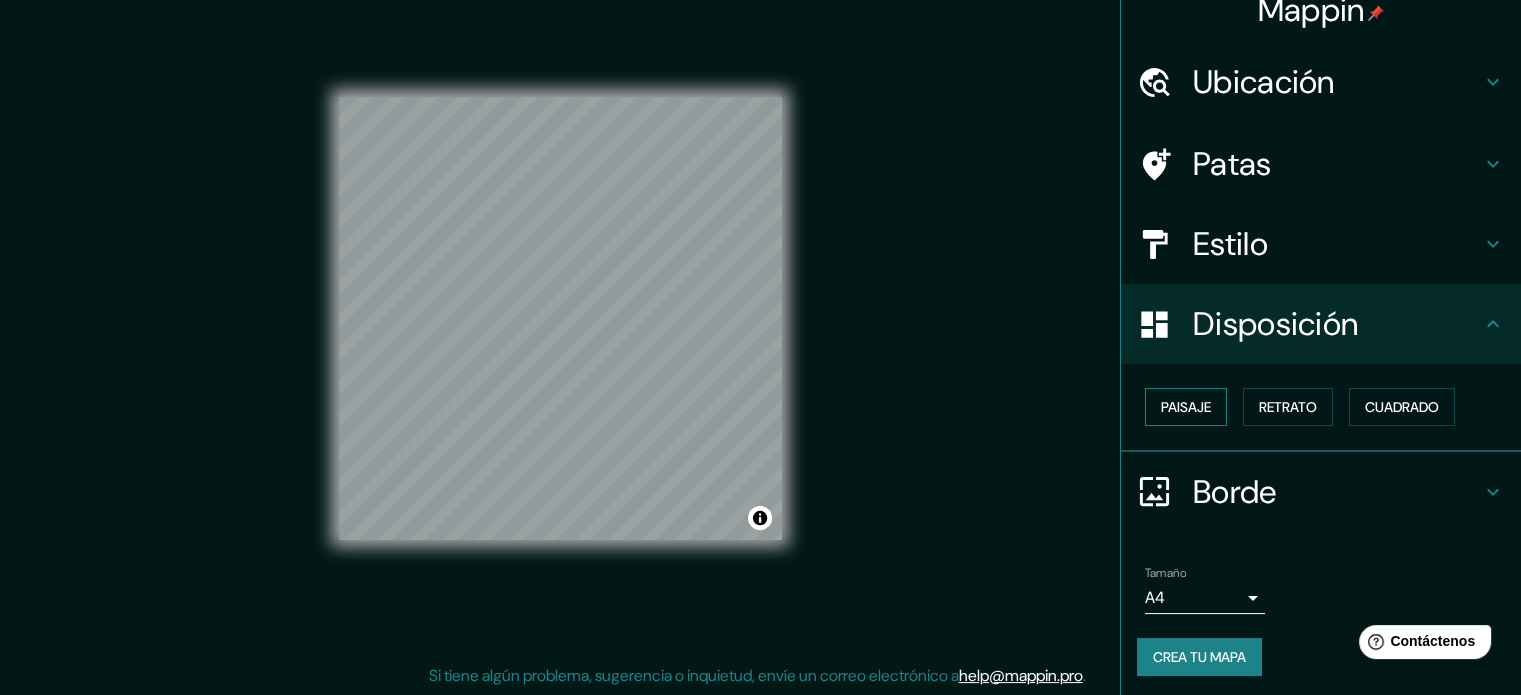 click on "Paisaje" at bounding box center [1186, 407] 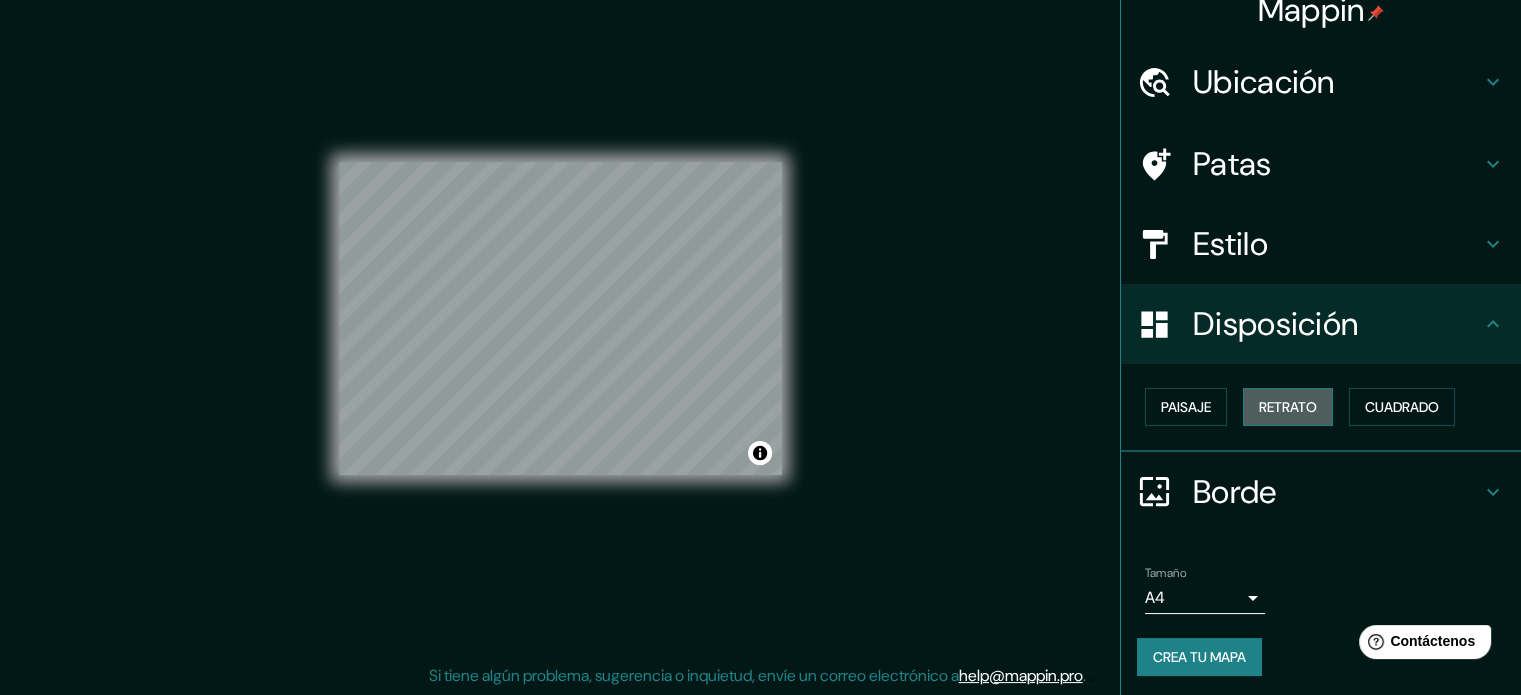 click on "Retrato" at bounding box center (1288, 407) 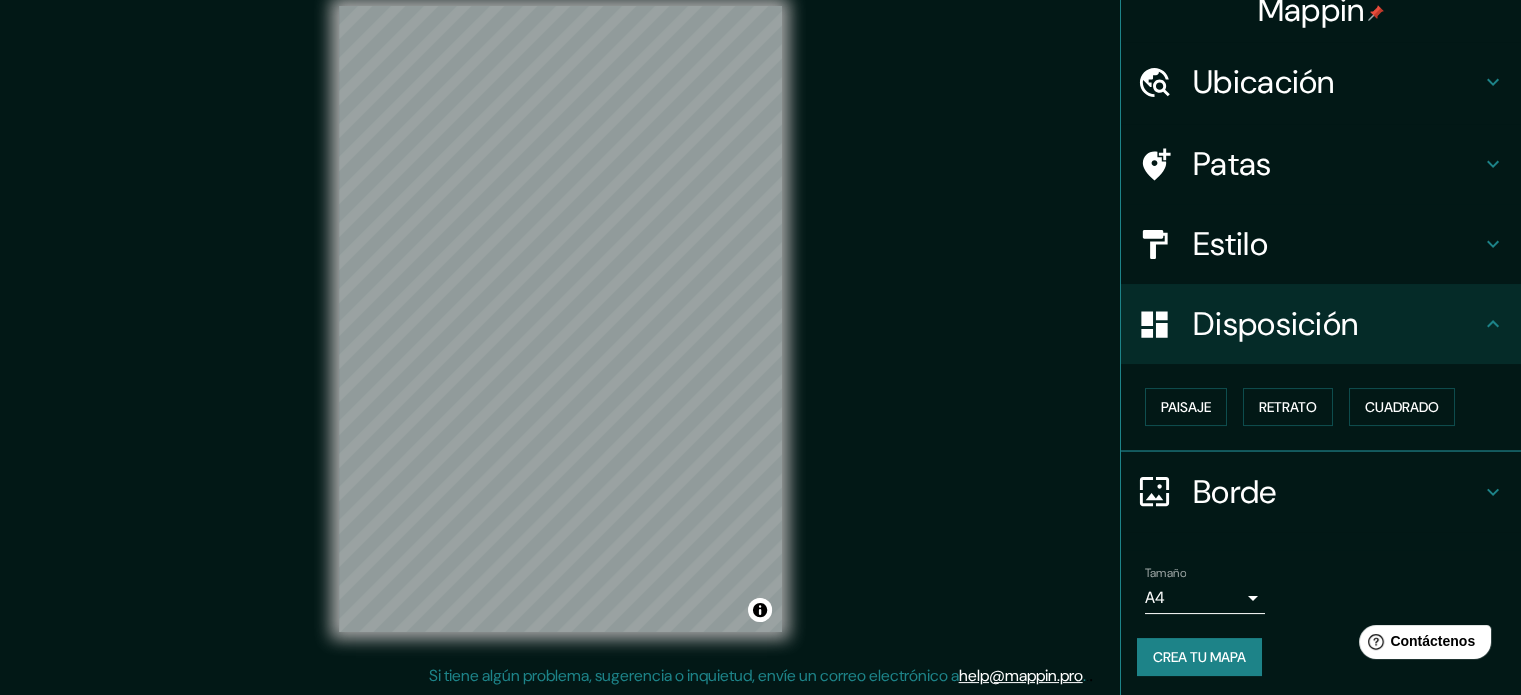 click on "Estilo" at bounding box center (1337, 244) 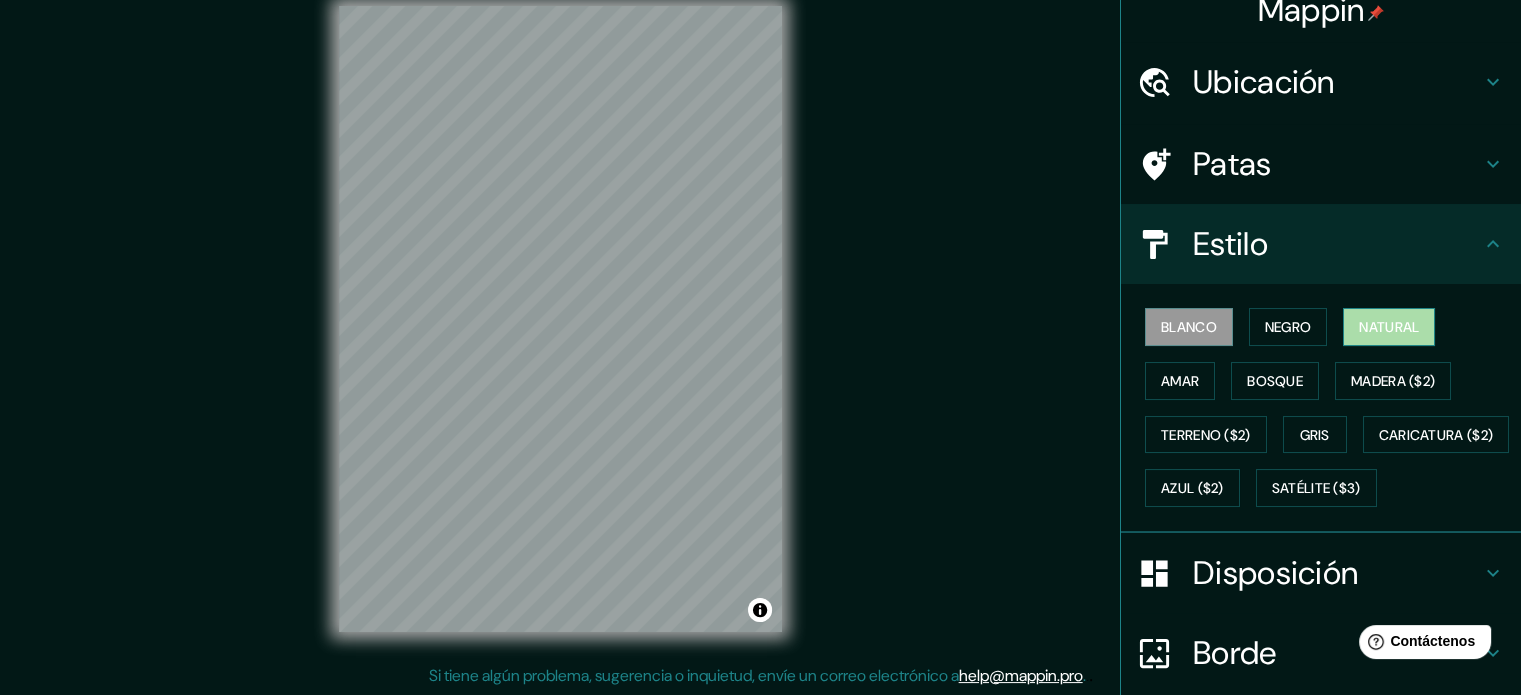 click on "Natural" at bounding box center (1389, 327) 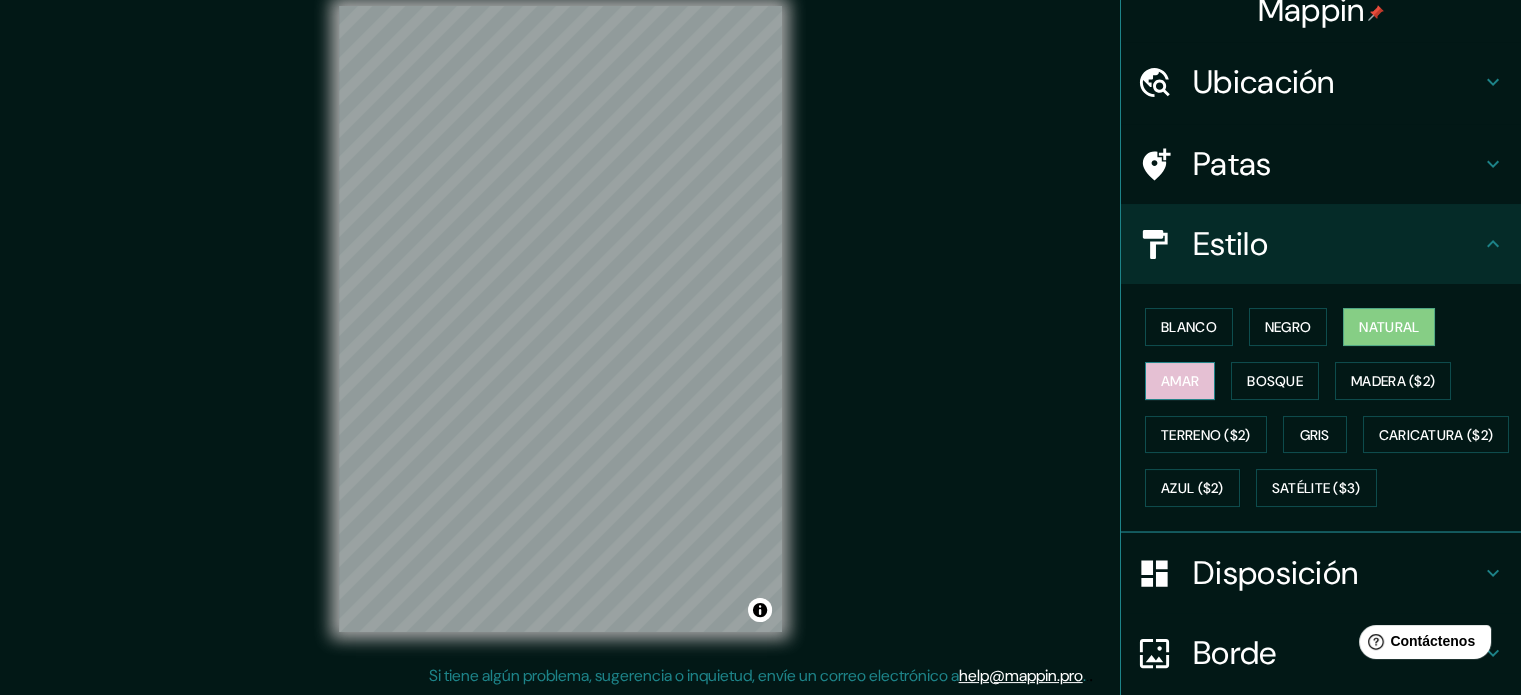 click on "Amar" at bounding box center (1180, 381) 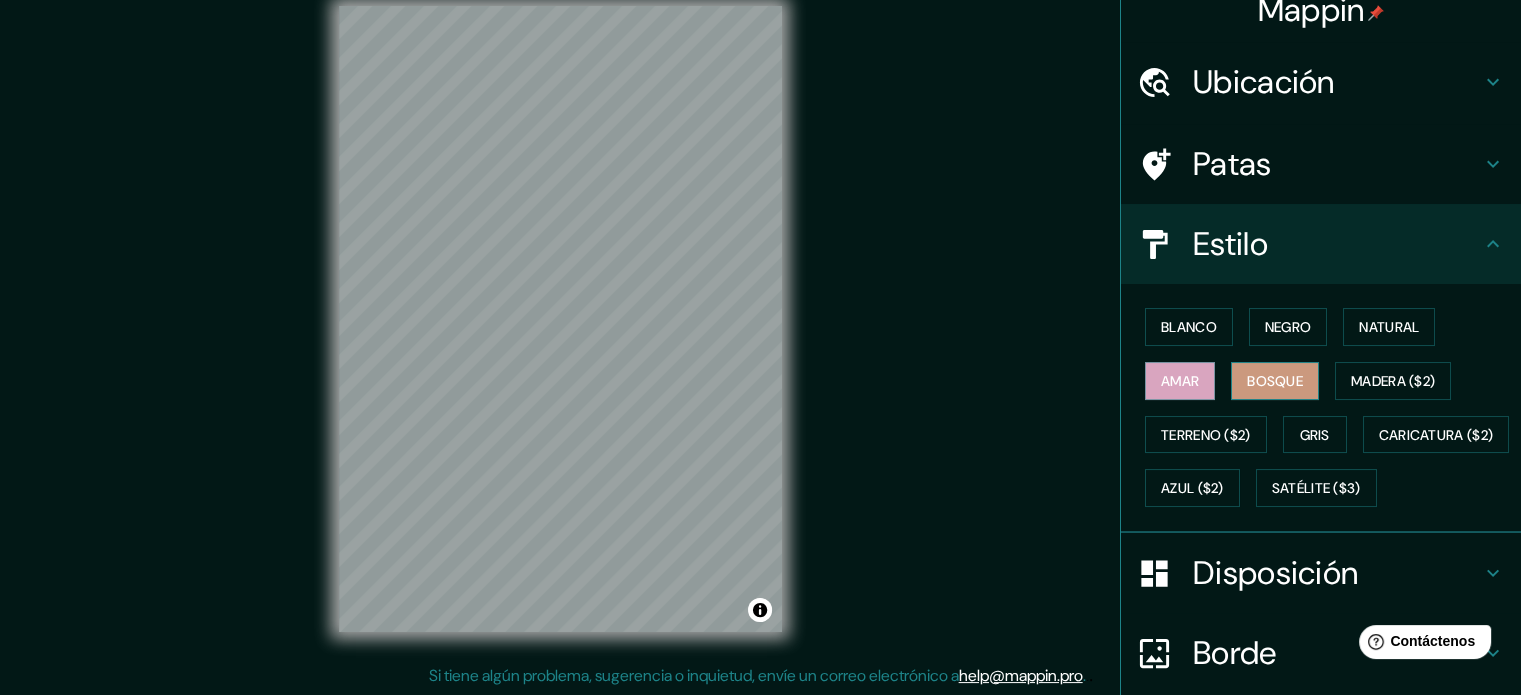 click on "Bosque" at bounding box center (1275, 381) 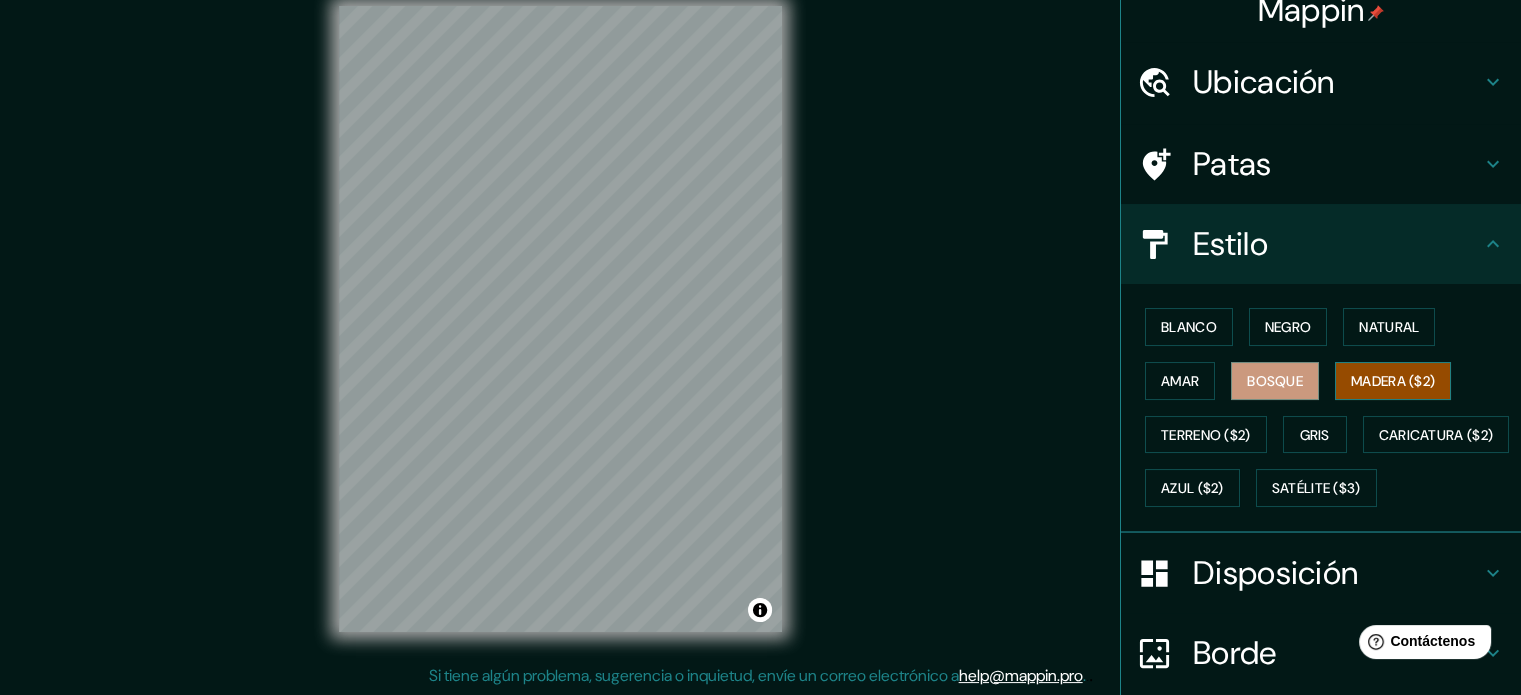click on "Madera ($2)" at bounding box center (1393, 381) 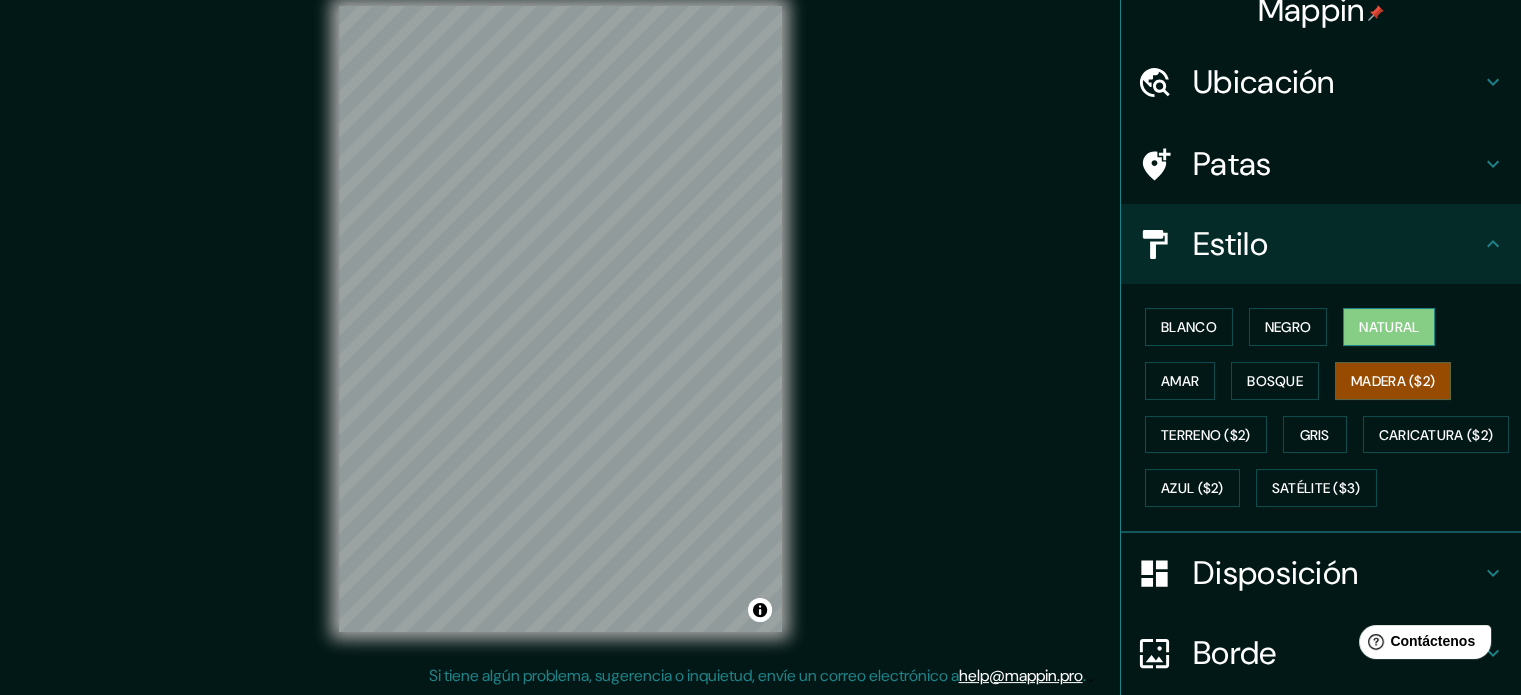 click on "Natural" at bounding box center (1389, 327) 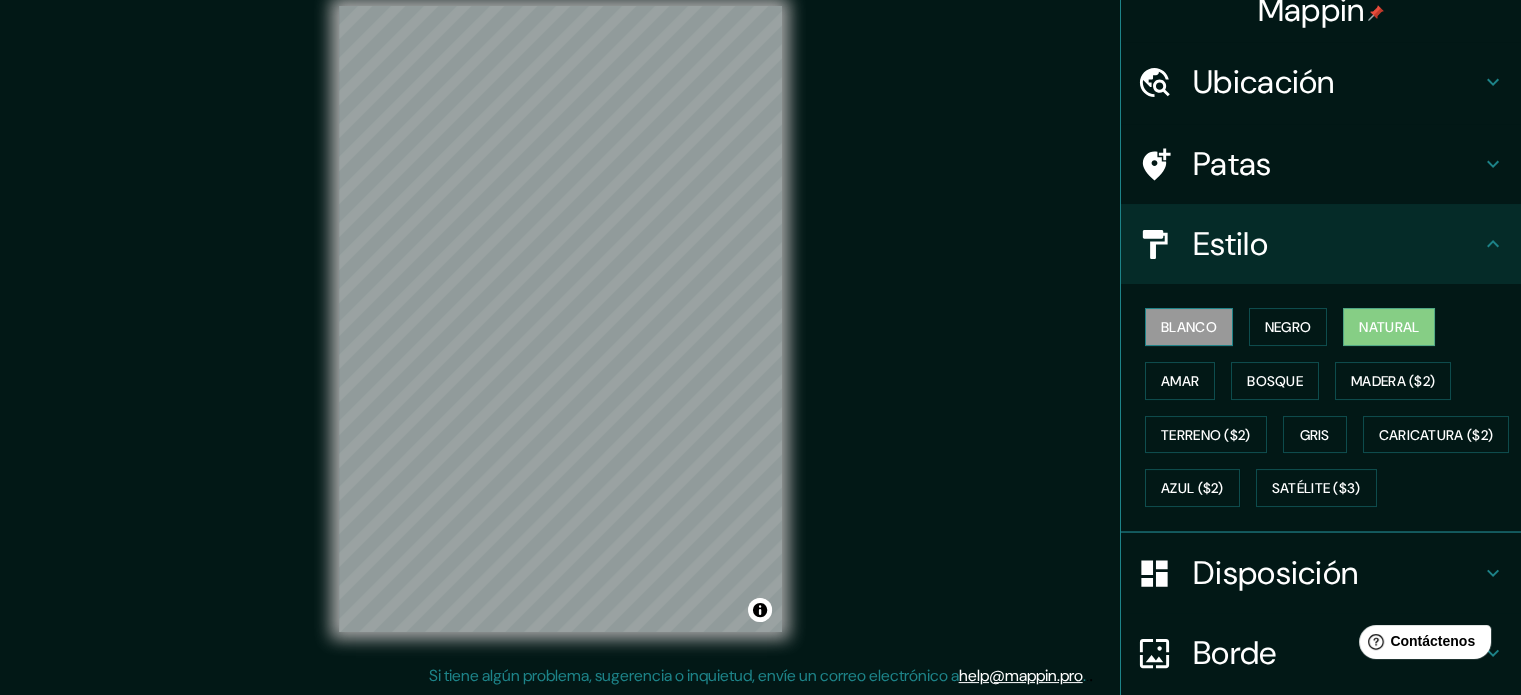 click on "Blanco" at bounding box center (1189, 327) 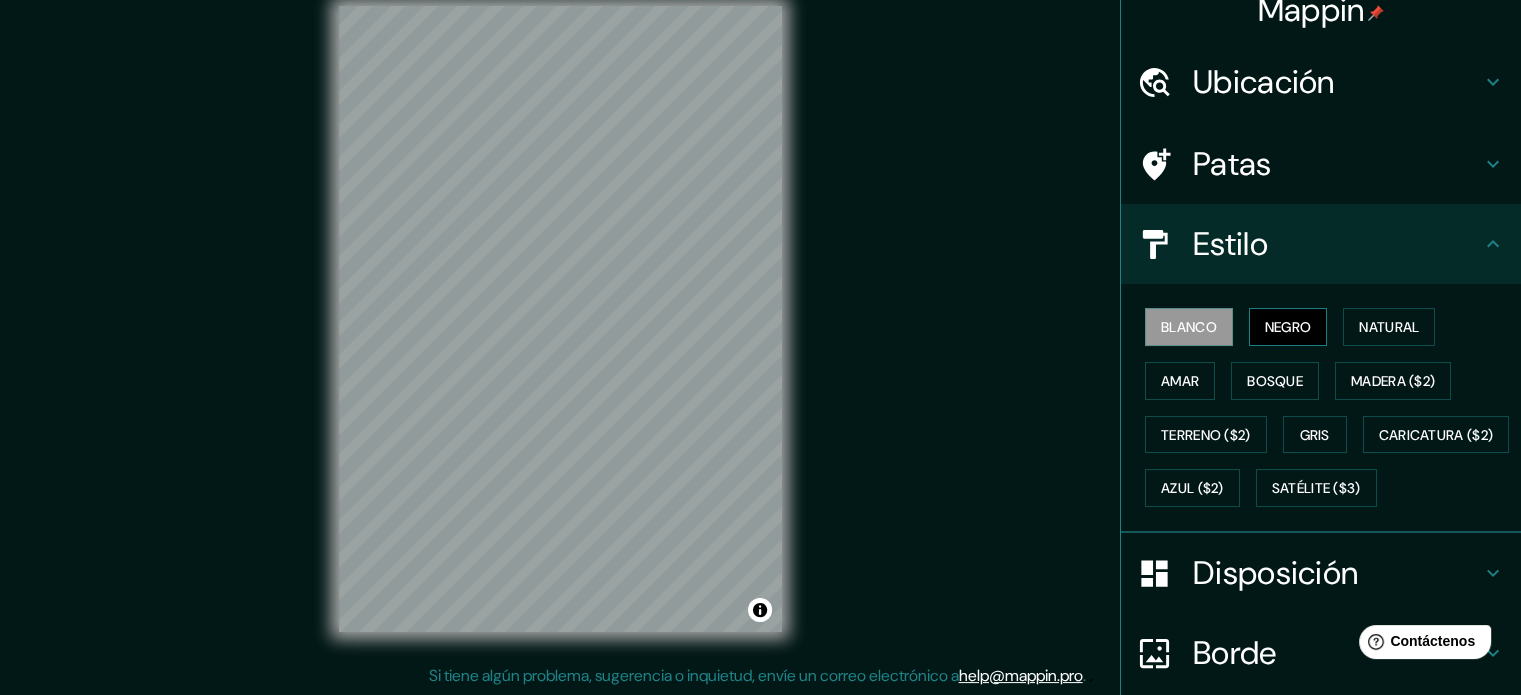 click on "Negro" at bounding box center (1288, 327) 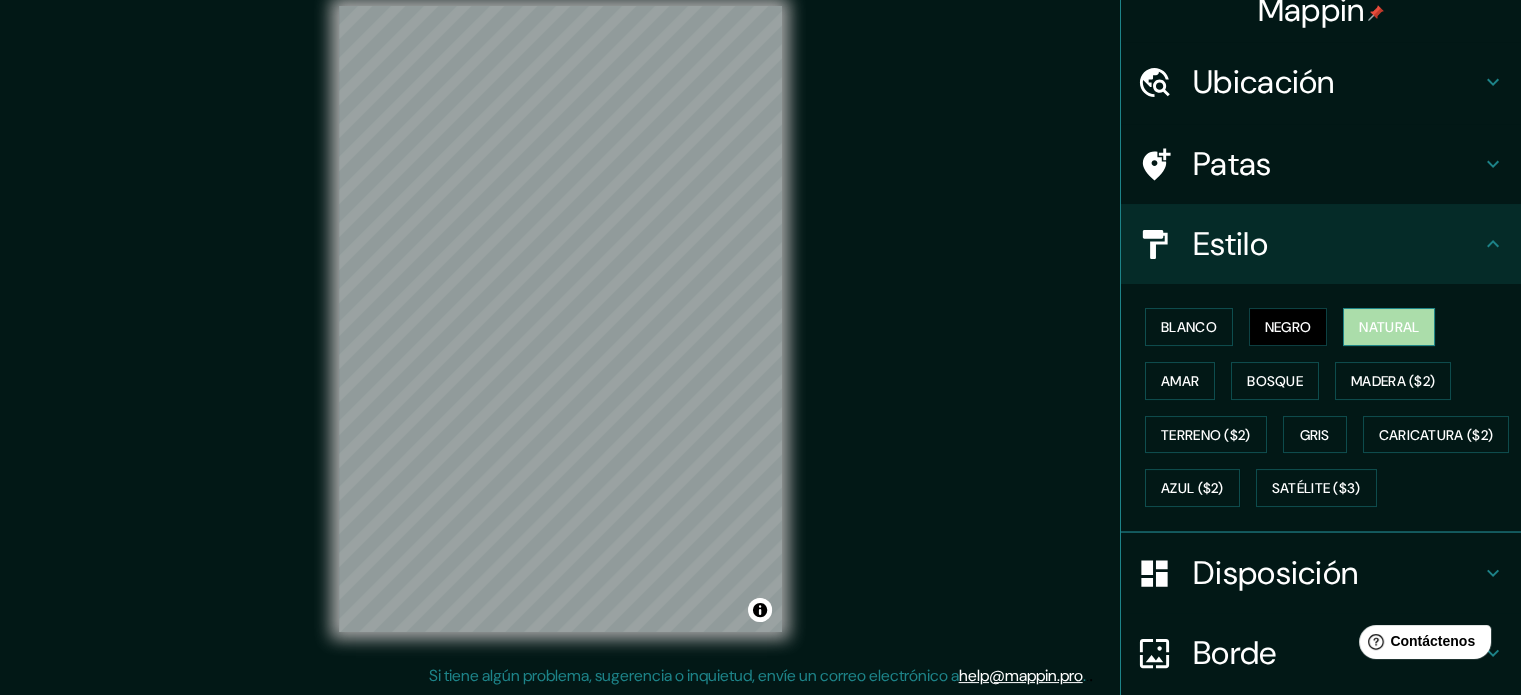 click on "Natural" at bounding box center (1389, 327) 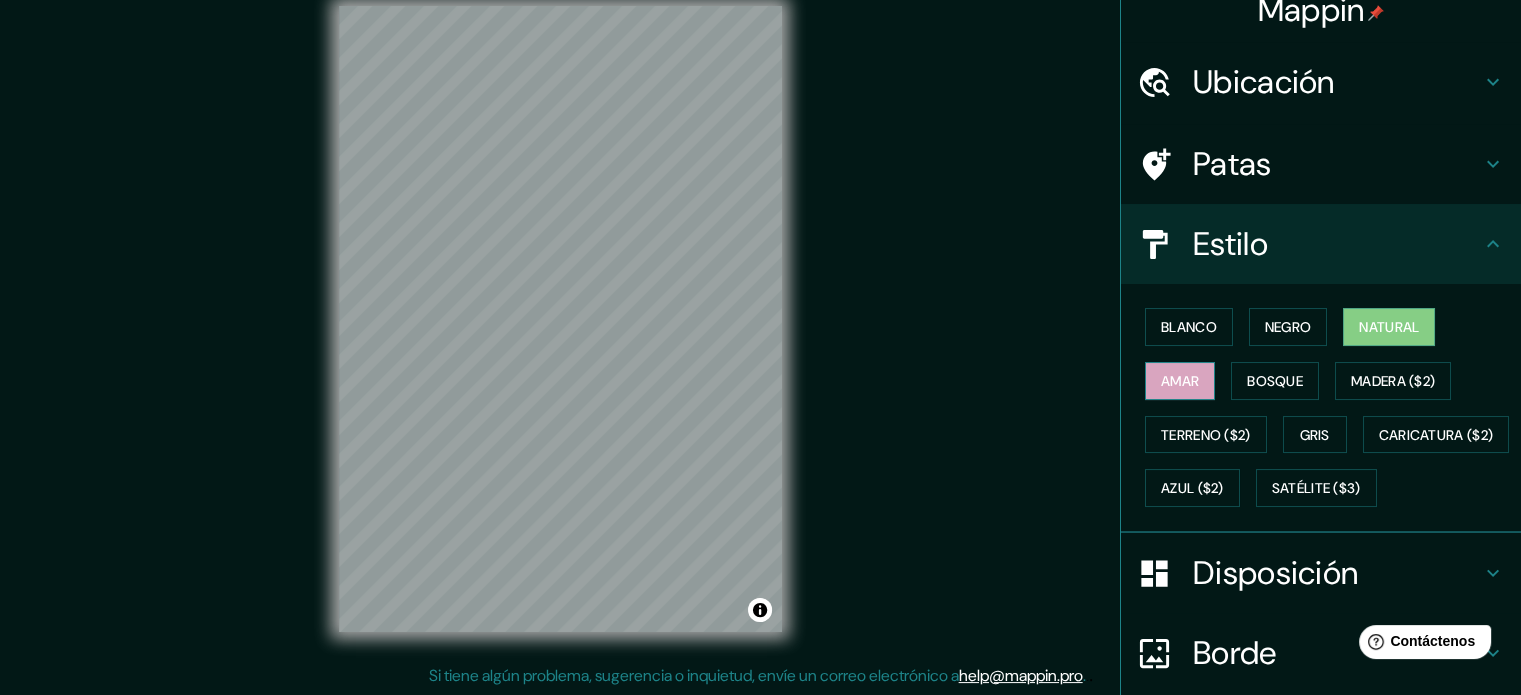 click on "Amar" at bounding box center [1180, 381] 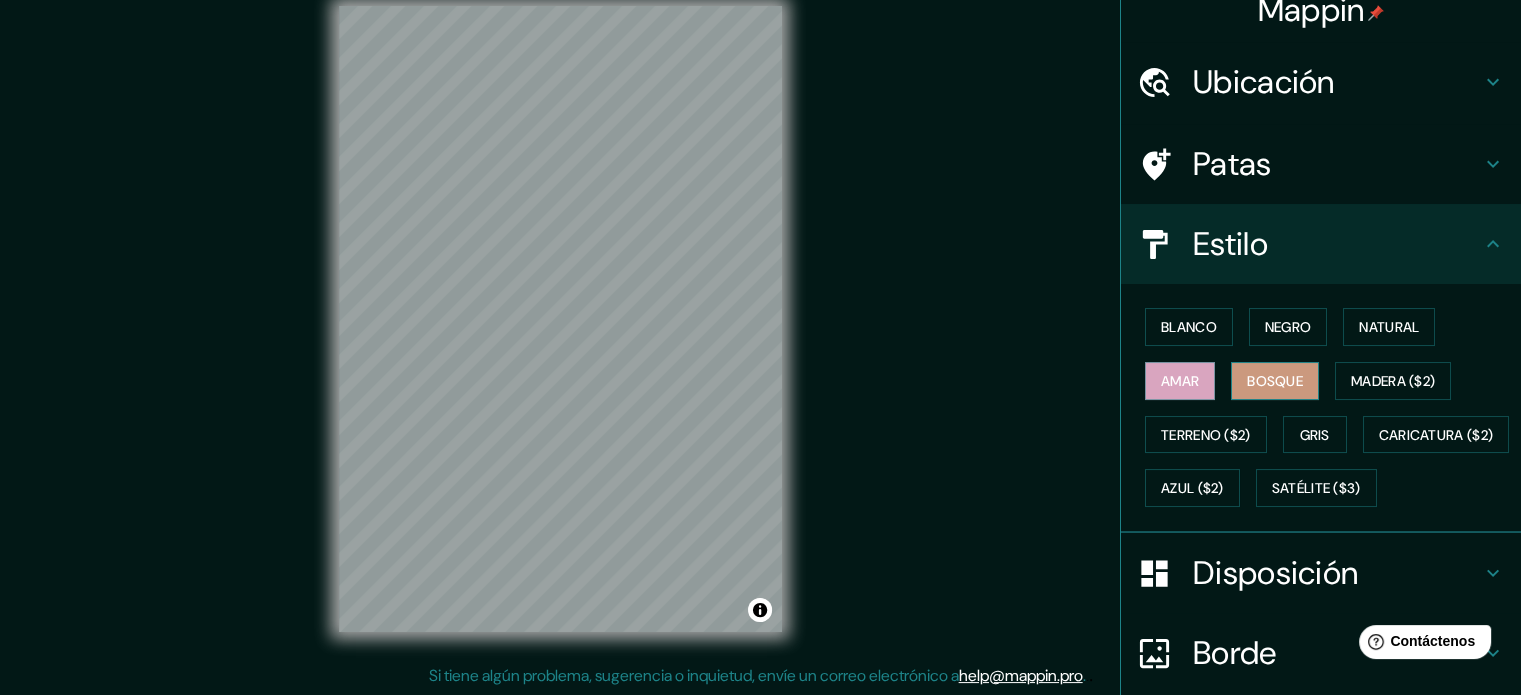 click on "Bosque" at bounding box center [1275, 381] 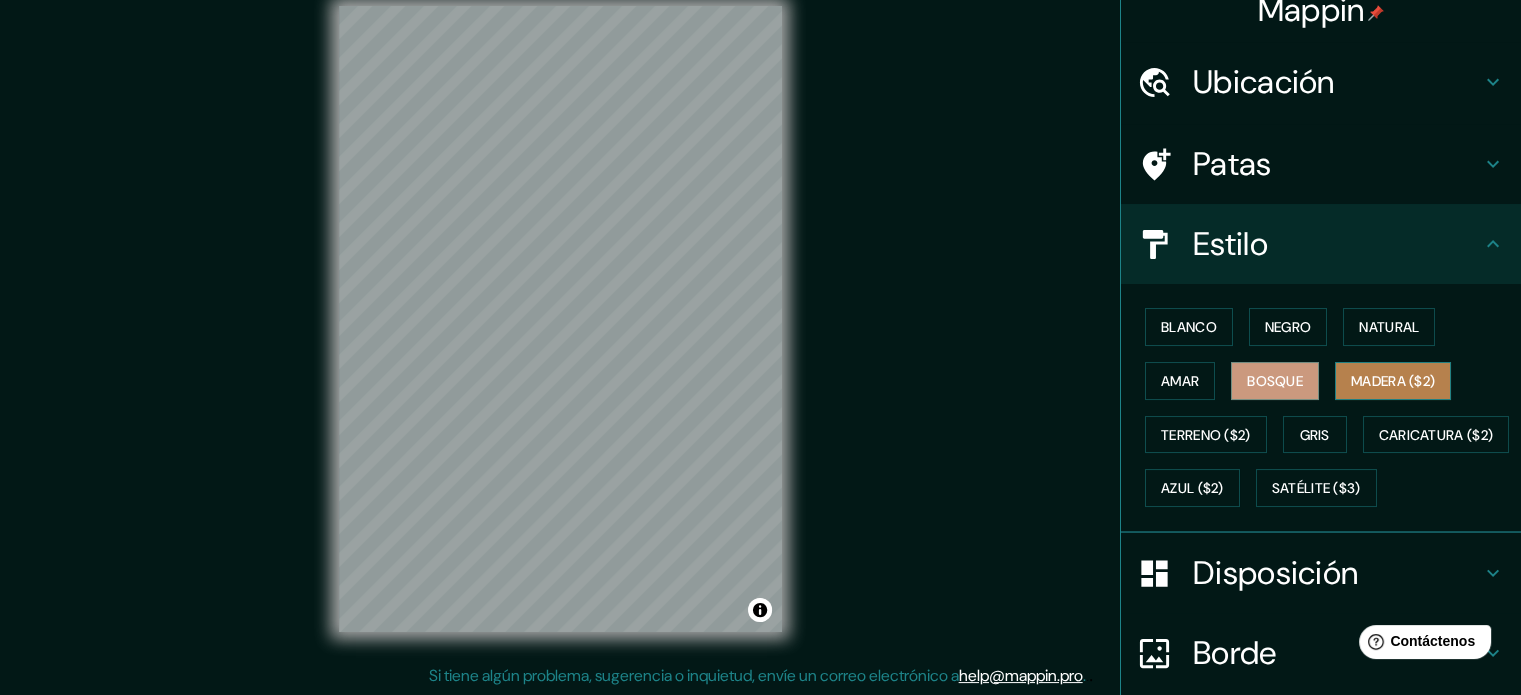 click on "Madera ($2)" at bounding box center [1393, 381] 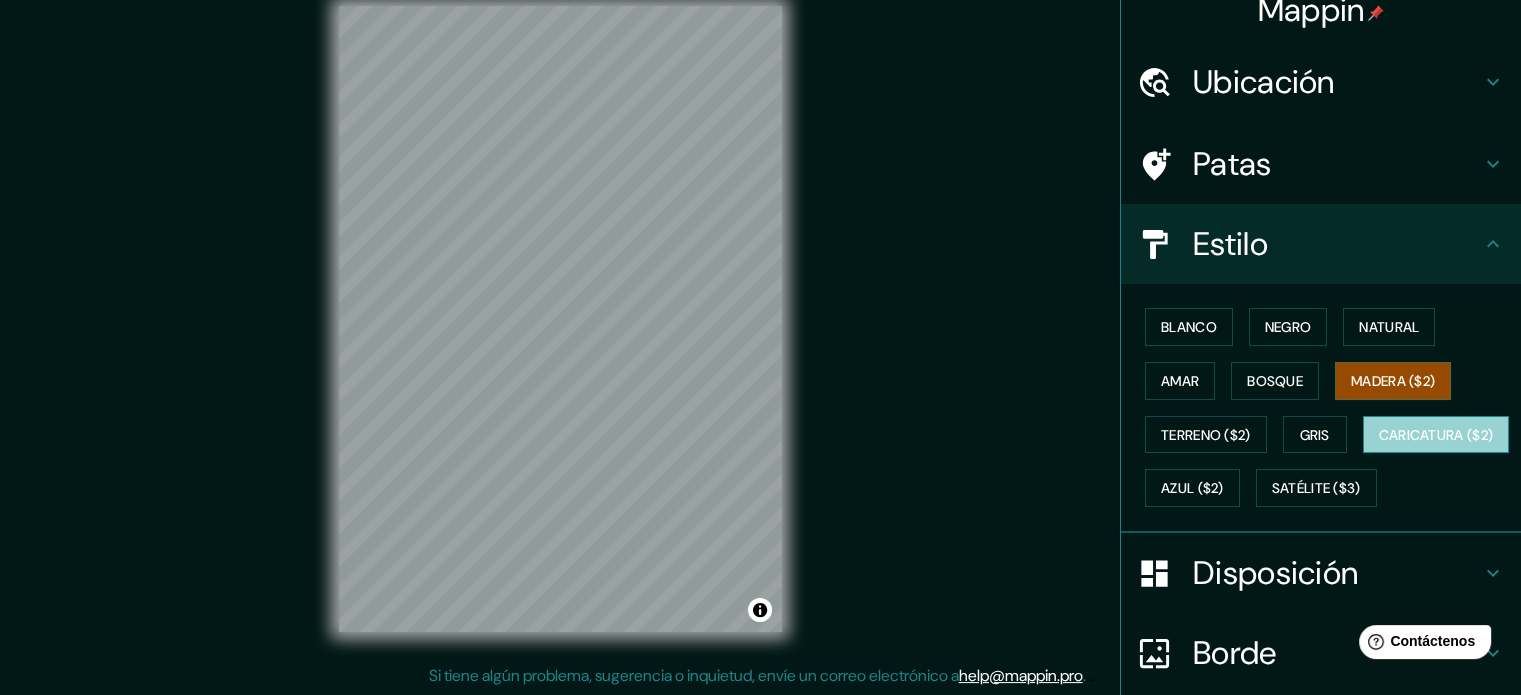 click on "Caricatura ($2)" at bounding box center [1436, 435] 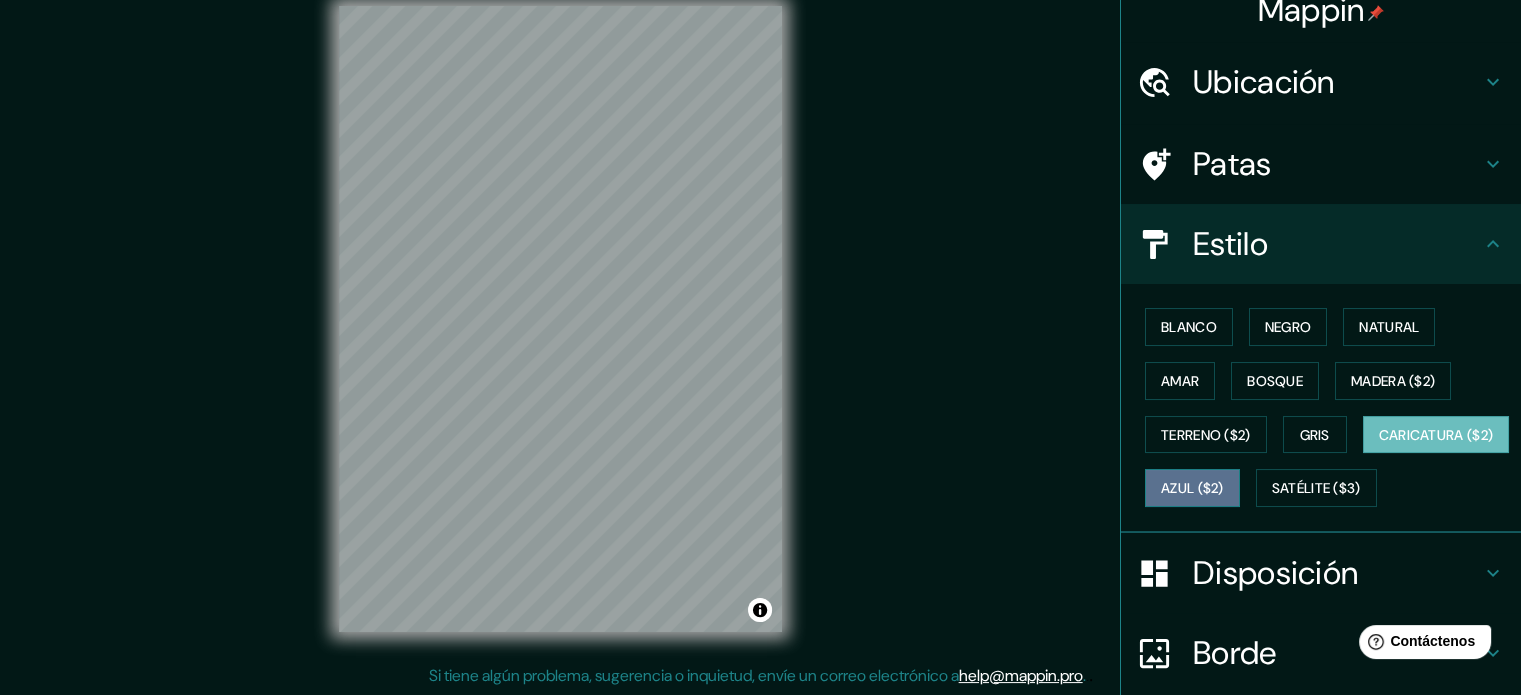 click on "Azul ($2)" at bounding box center [1192, 489] 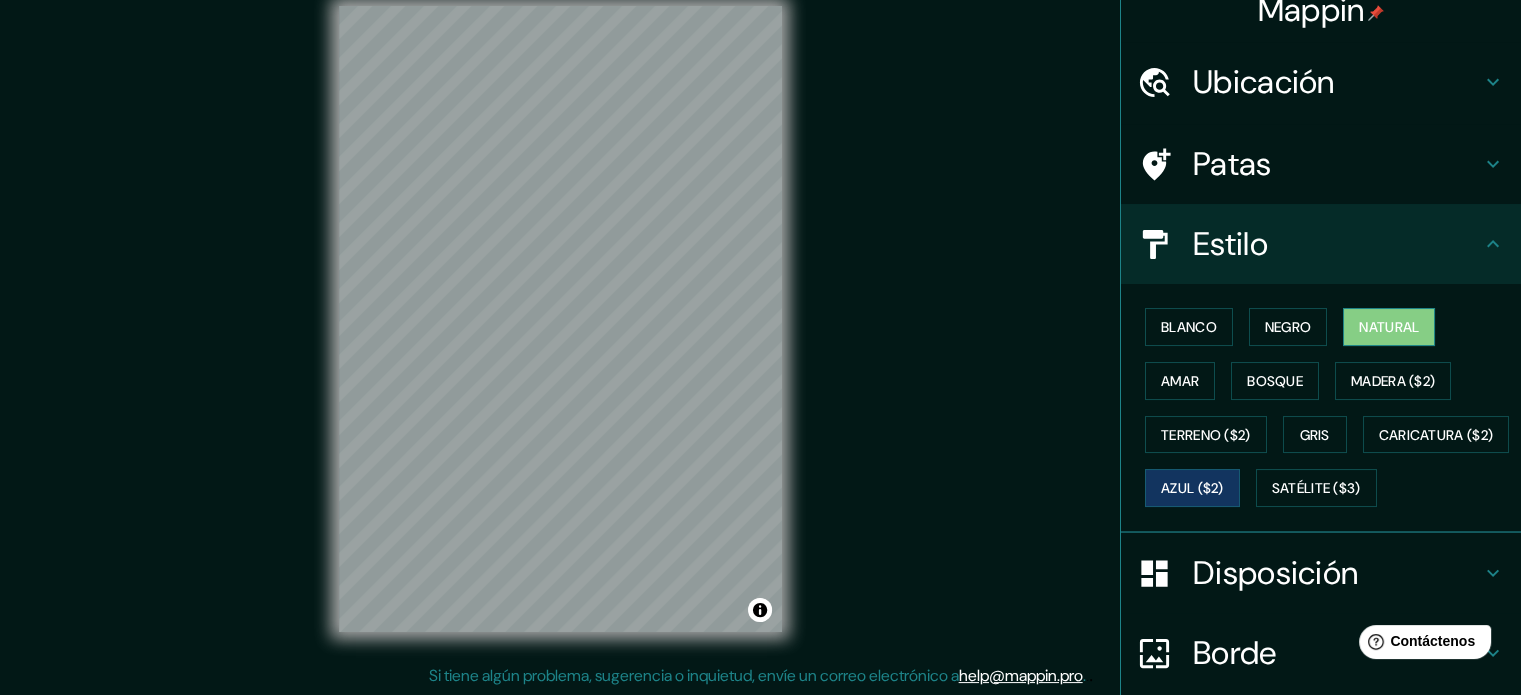 click on "Natural" at bounding box center [1389, 327] 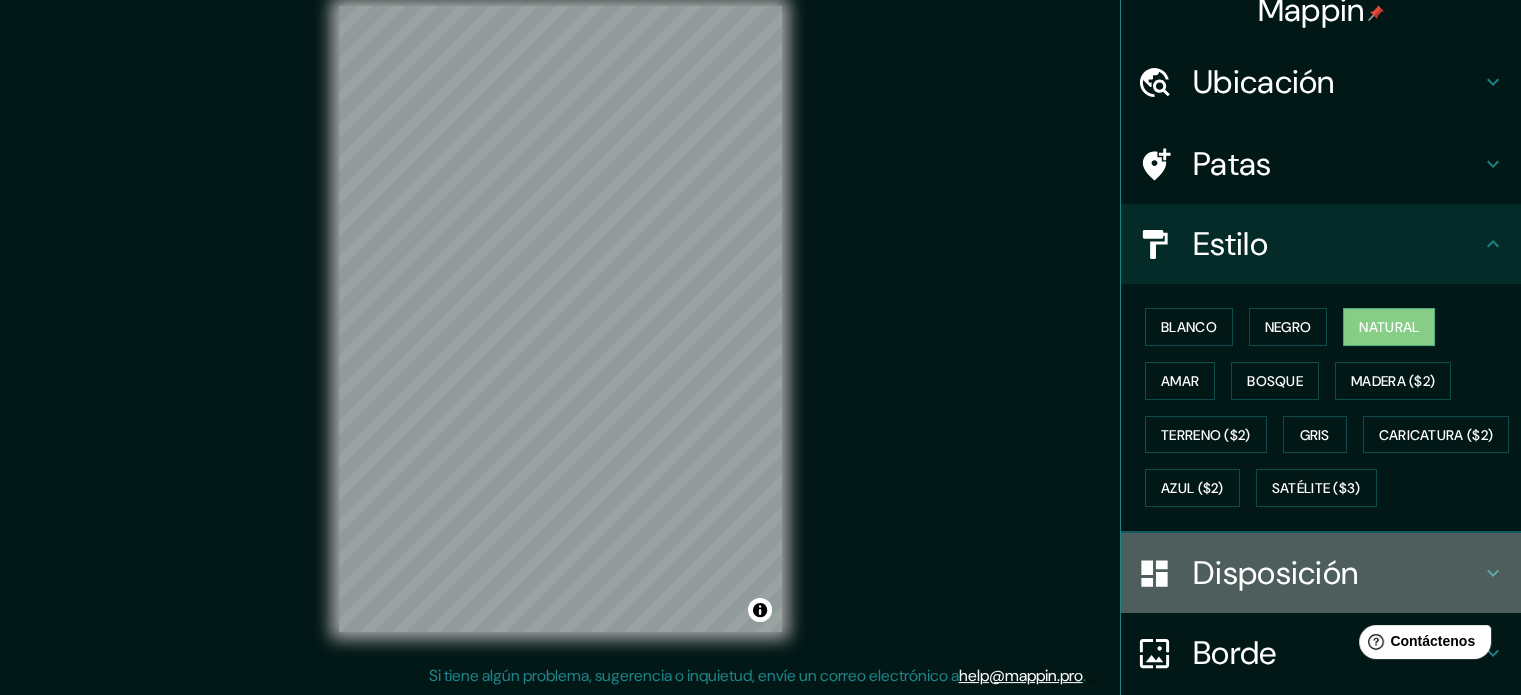 click on "Disposición" at bounding box center (1275, 573) 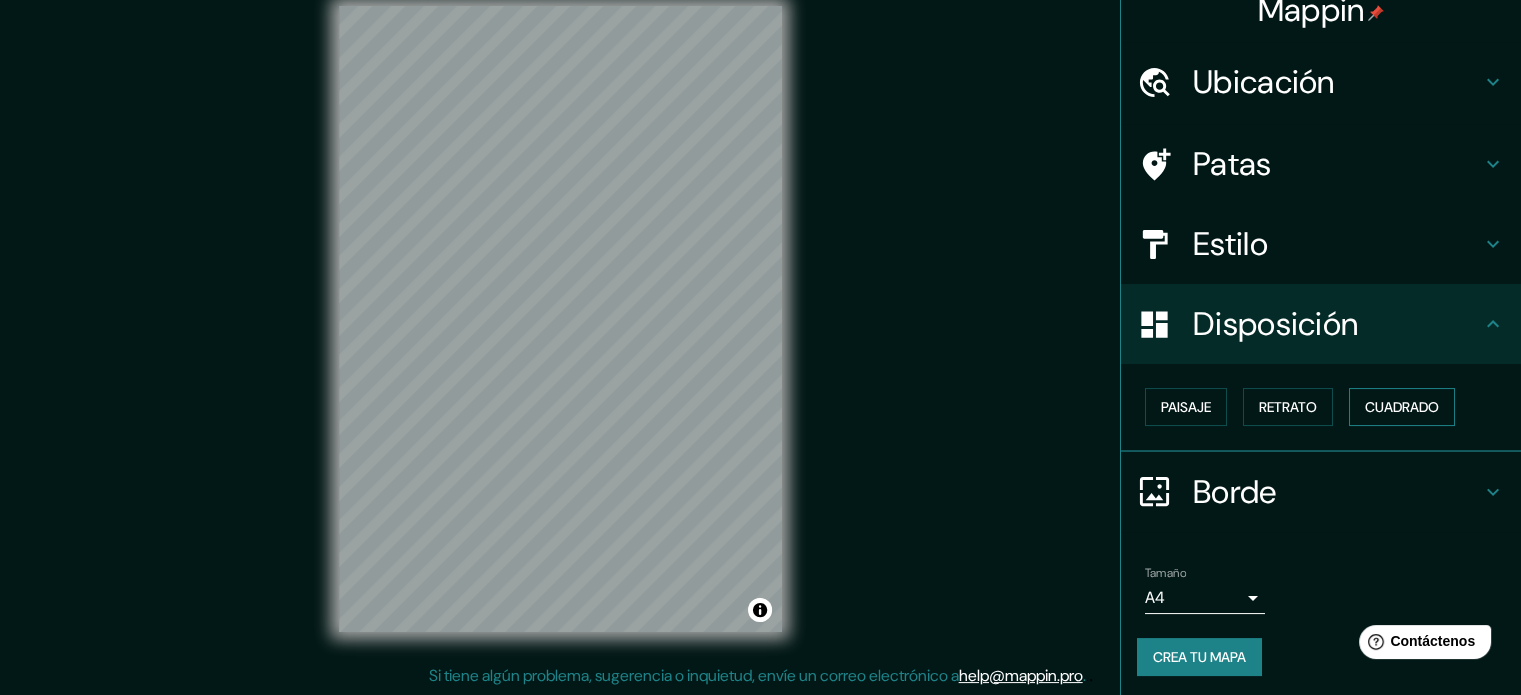click on "Cuadrado" at bounding box center [1402, 407] 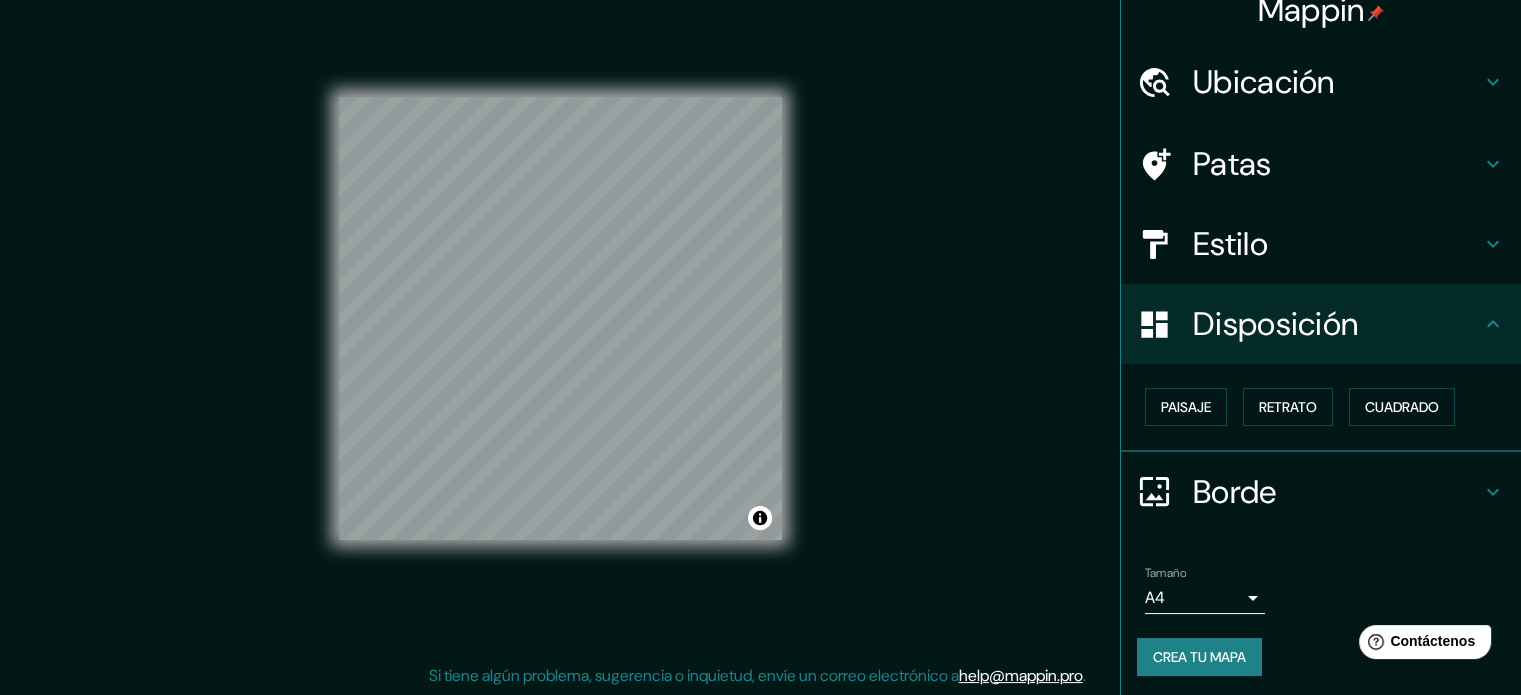 click on "Crea tu mapa" at bounding box center [1199, 657] 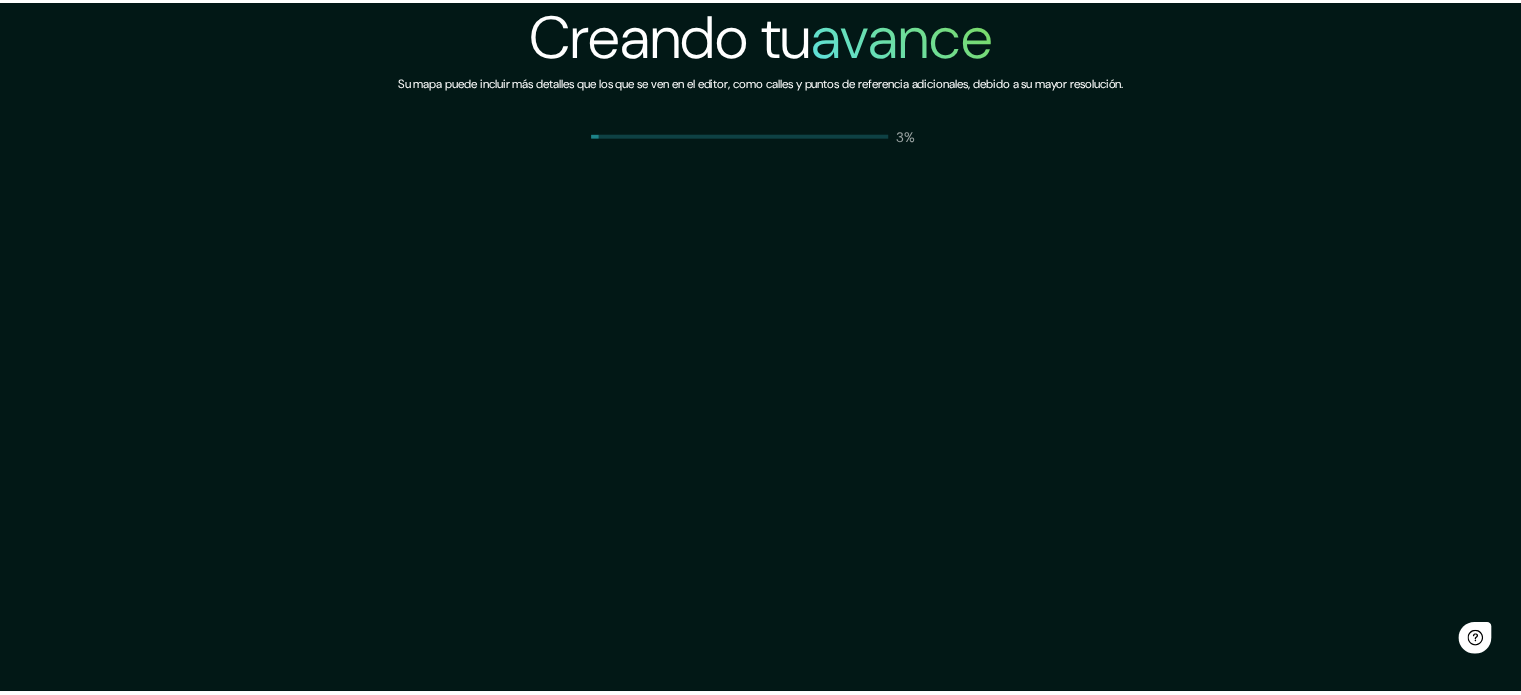 scroll, scrollTop: 0, scrollLeft: 0, axis: both 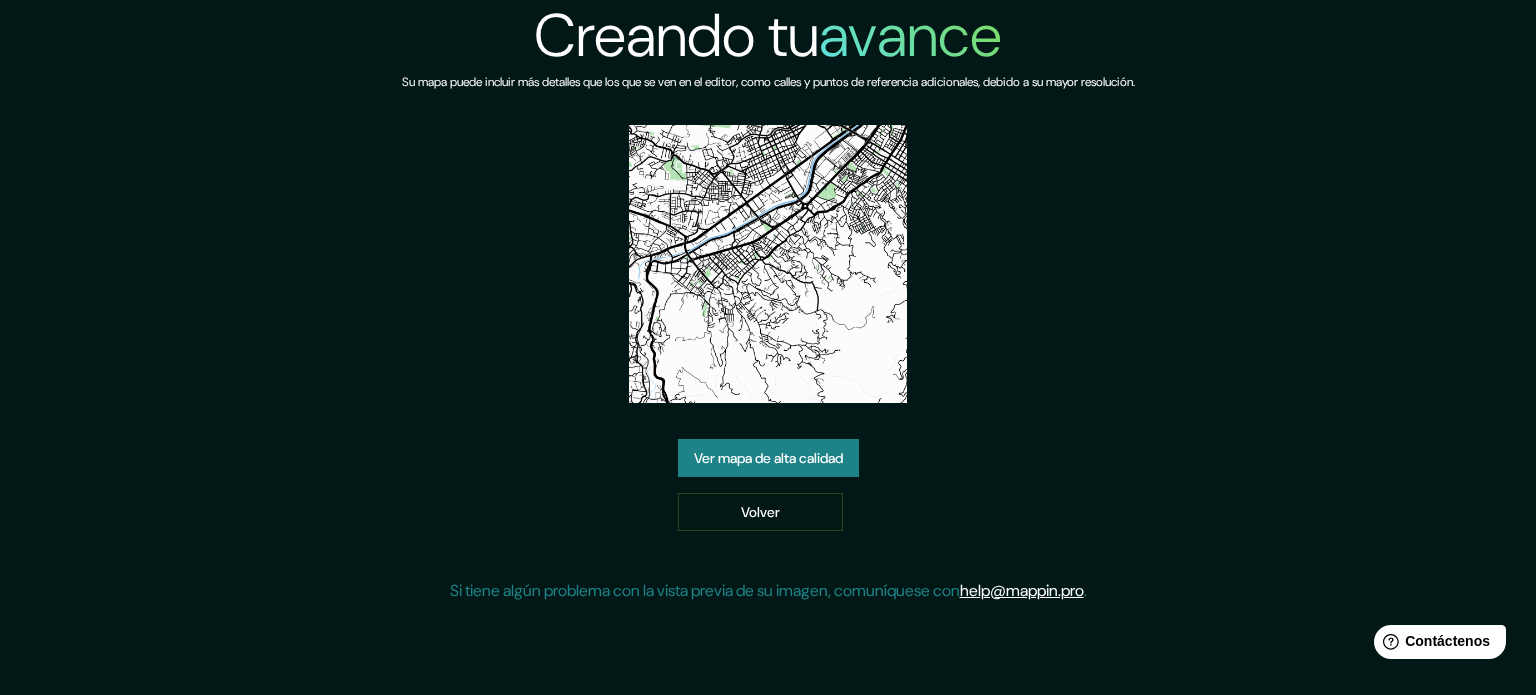 click on "Ver mapa de alta calidad" at bounding box center [768, 458] 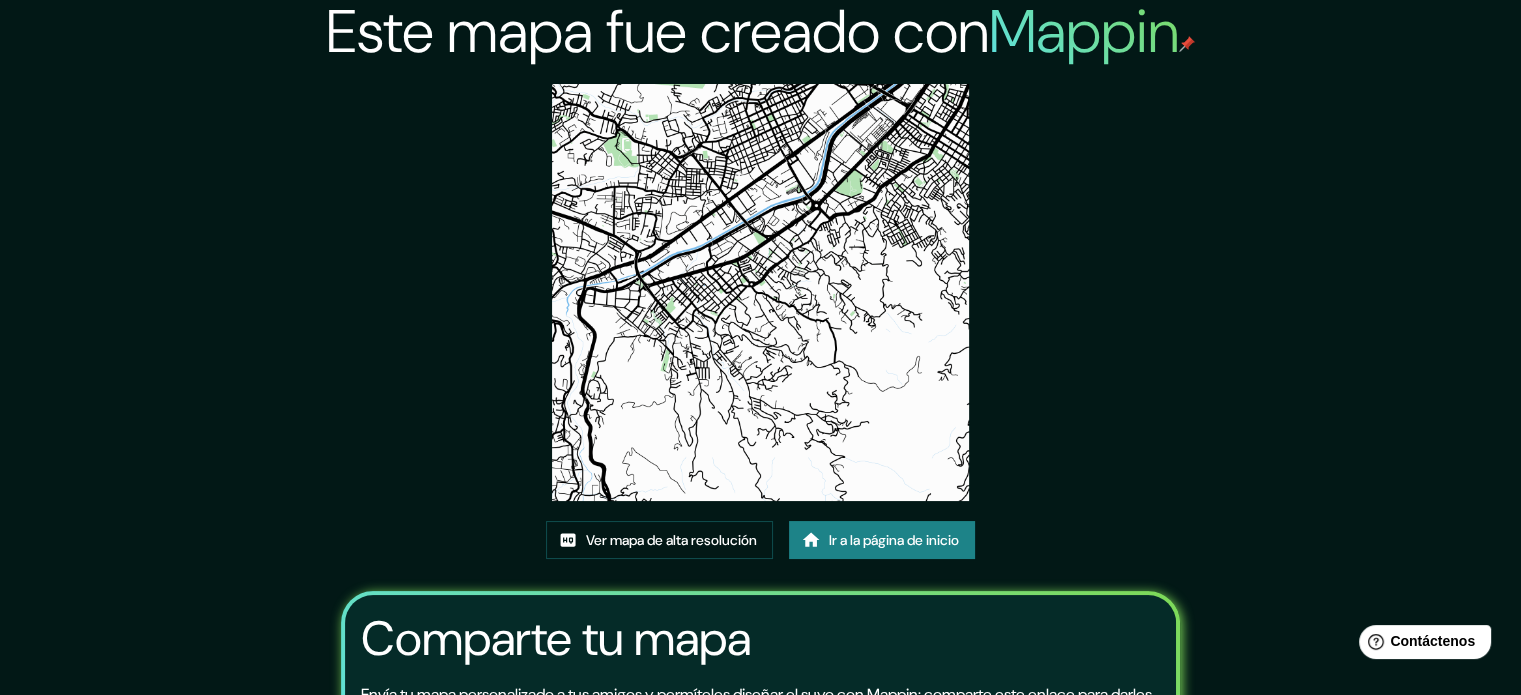 scroll, scrollTop: 0, scrollLeft: 0, axis: both 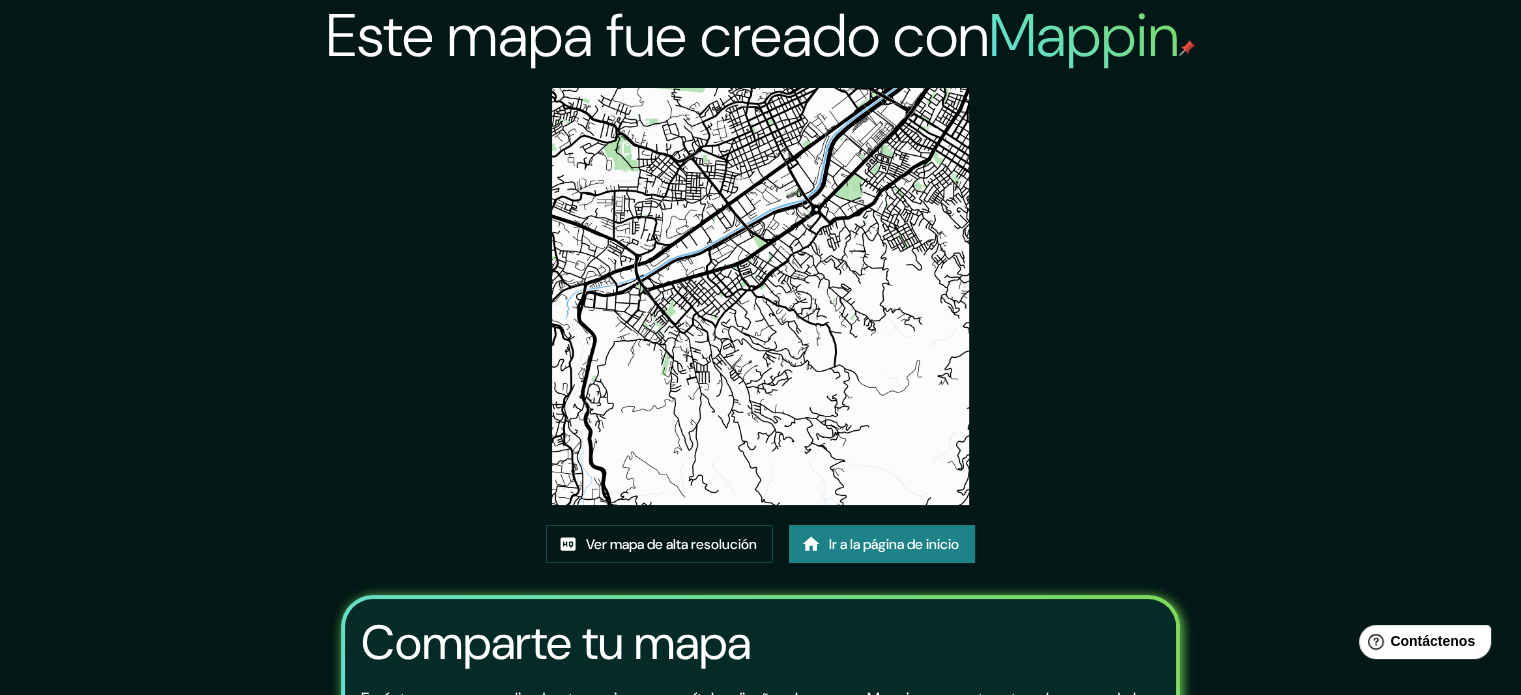 click at bounding box center [760, 296] 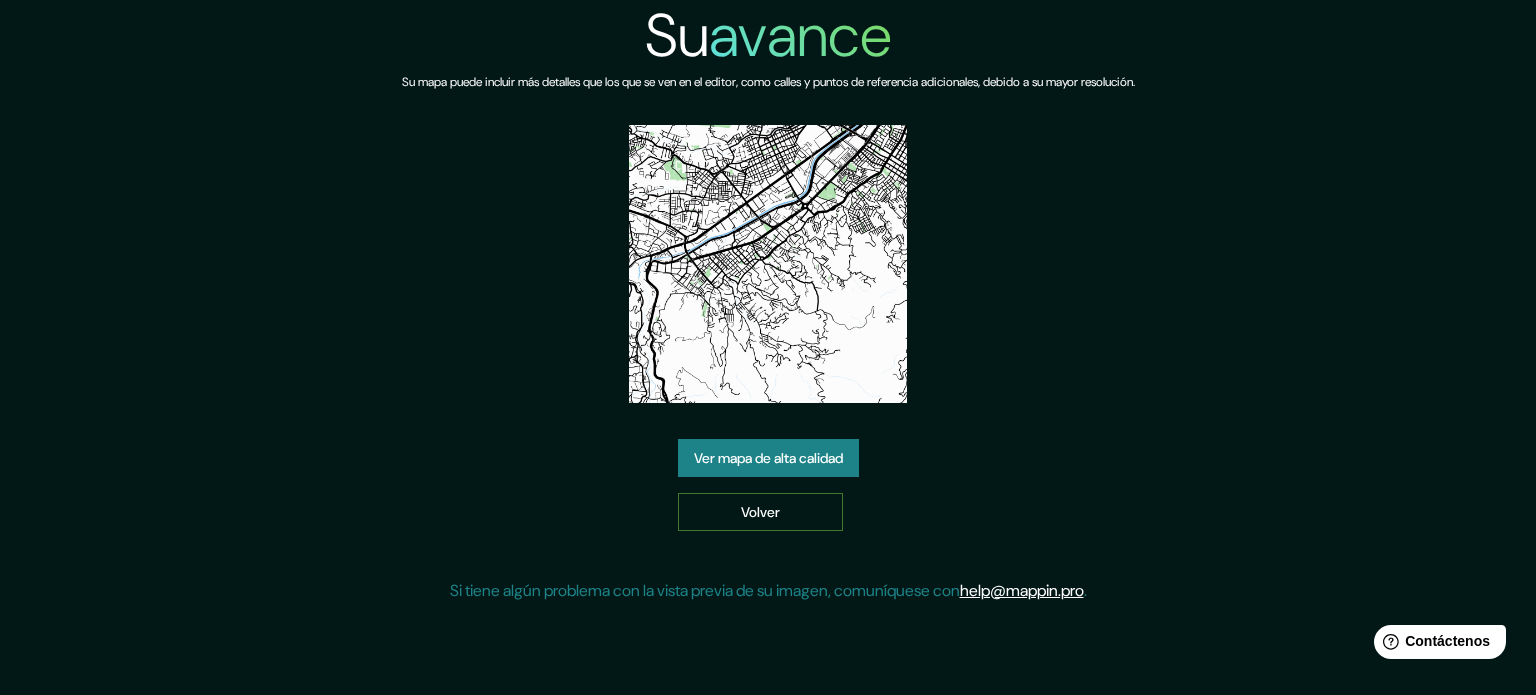 click on "Volver" at bounding box center [760, 512] 